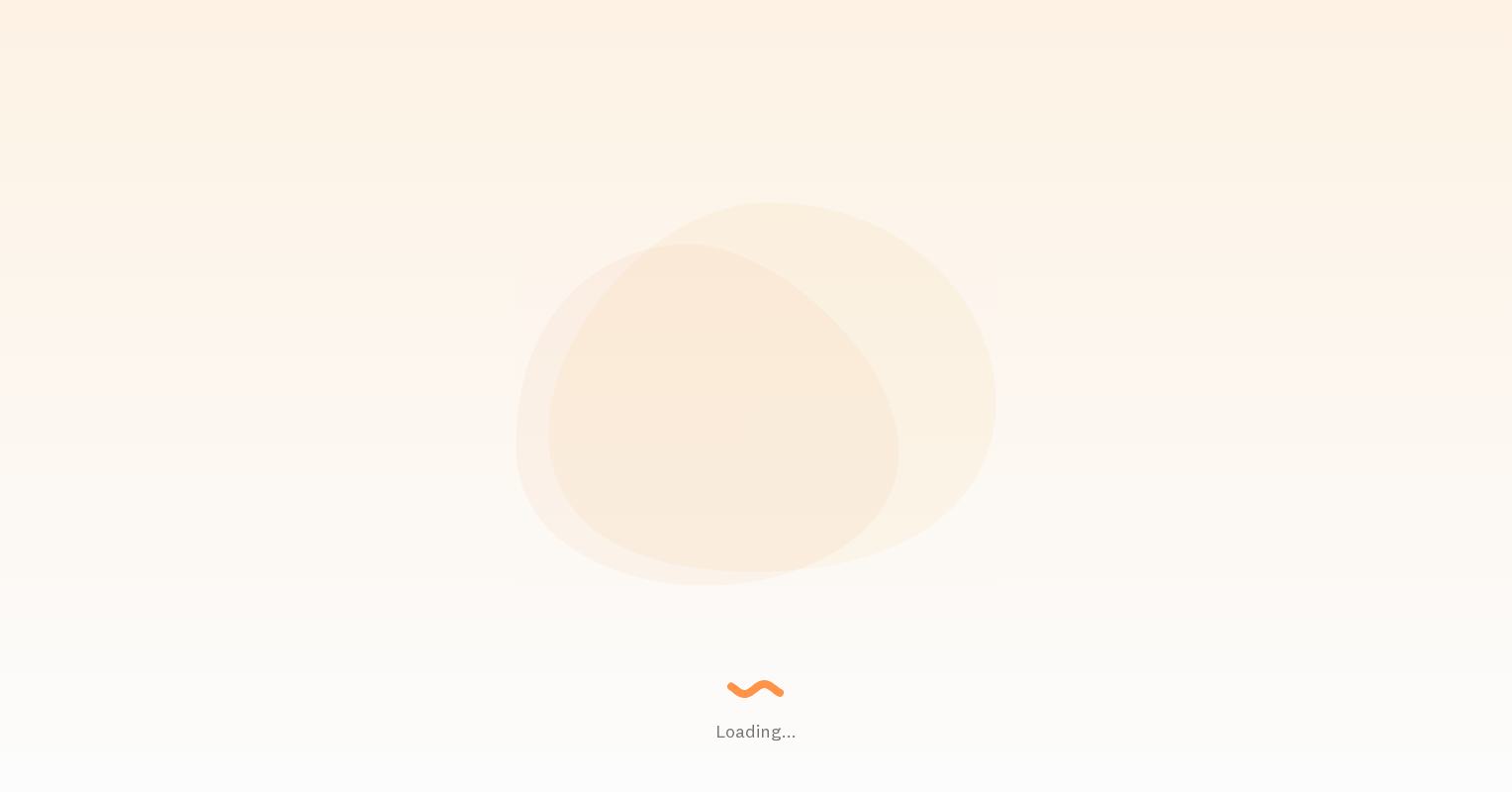 scroll, scrollTop: 0, scrollLeft: 0, axis: both 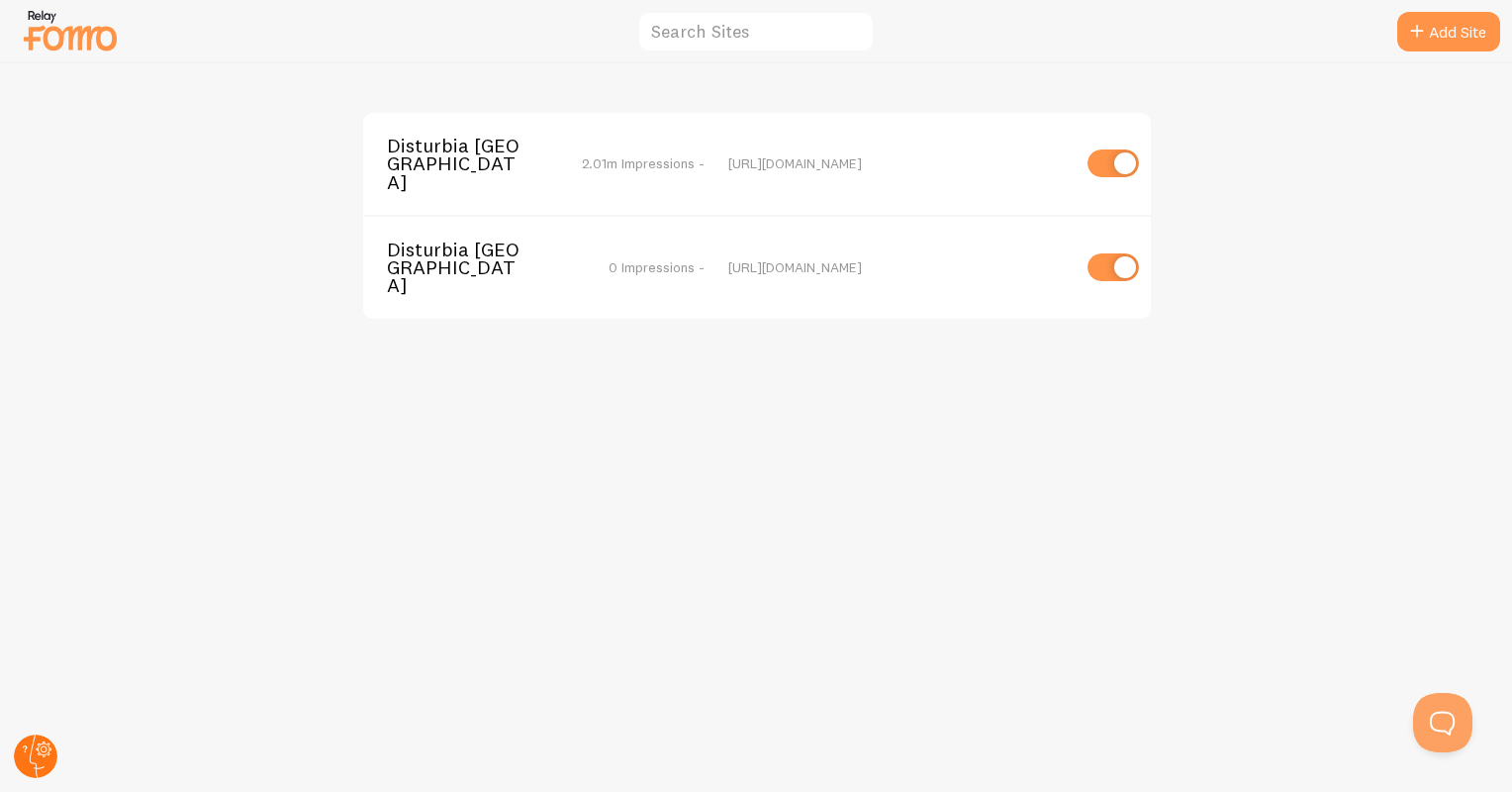 click 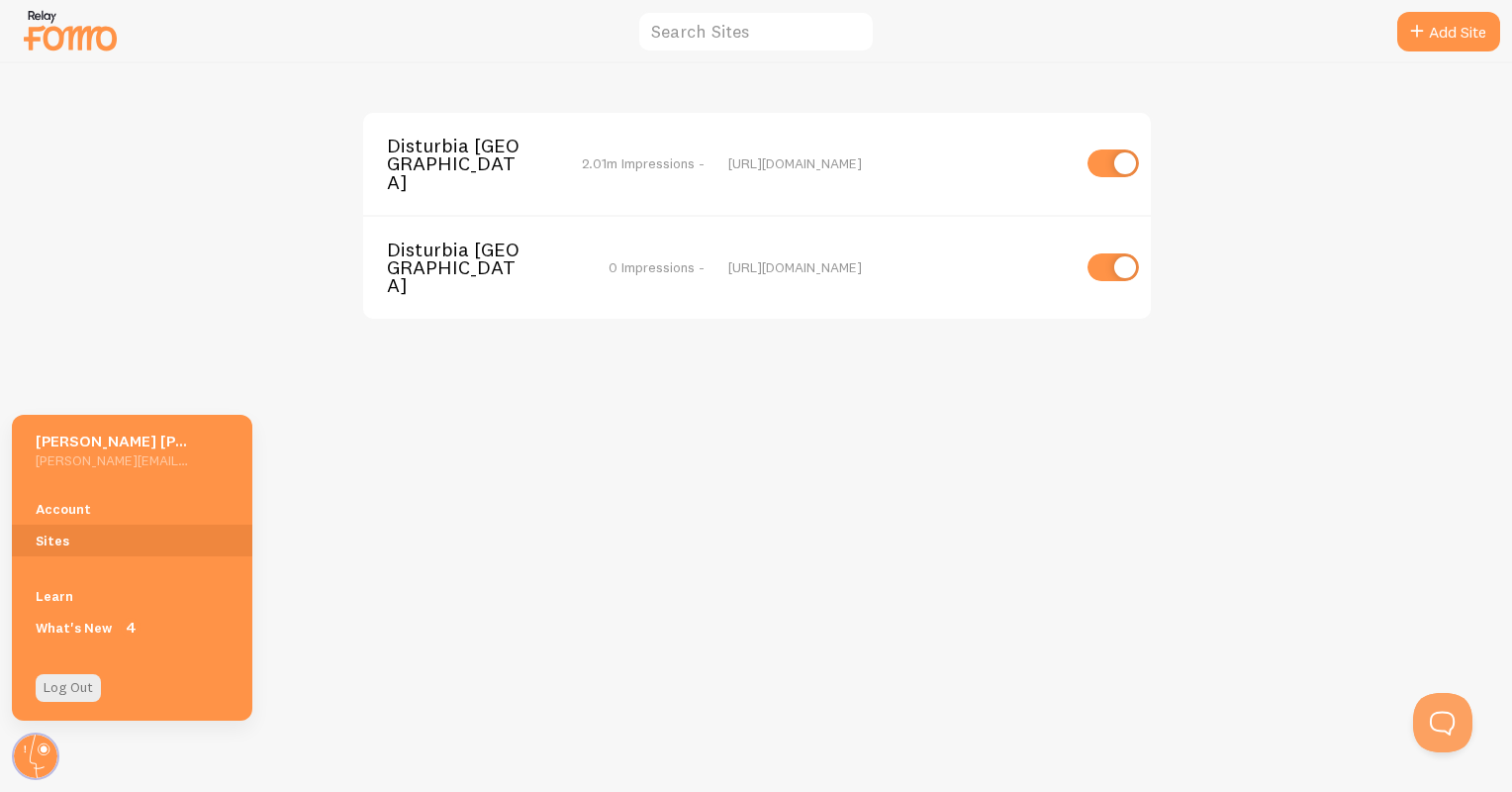 click on "Disturbia UK    2.01m Impressions -   [URL][DOMAIN_NAME]         Disturbia US    0 Impressions -   [URL][DOMAIN_NAME]" at bounding box center (756, 428) 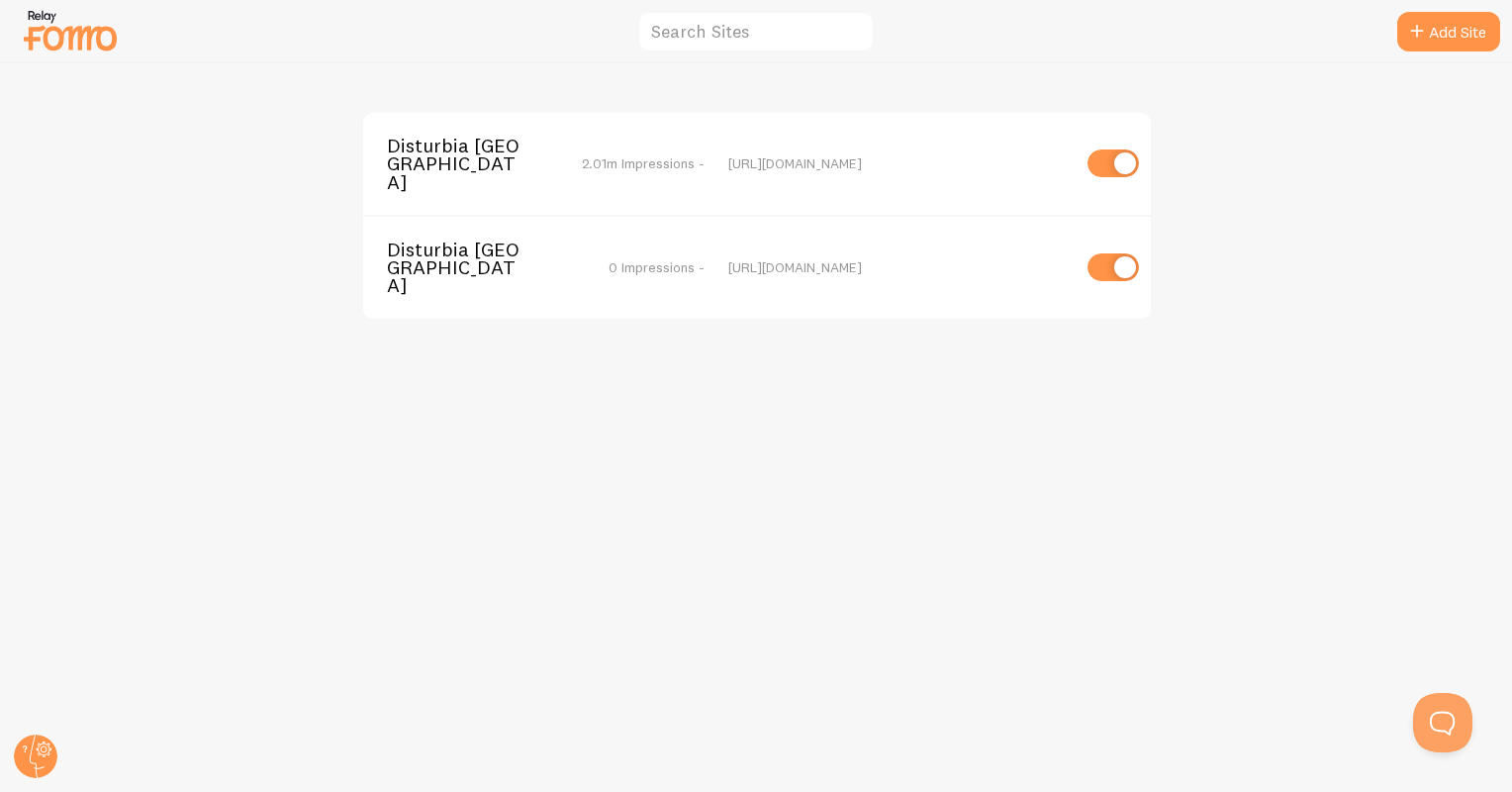 click at bounding box center (70, 30) 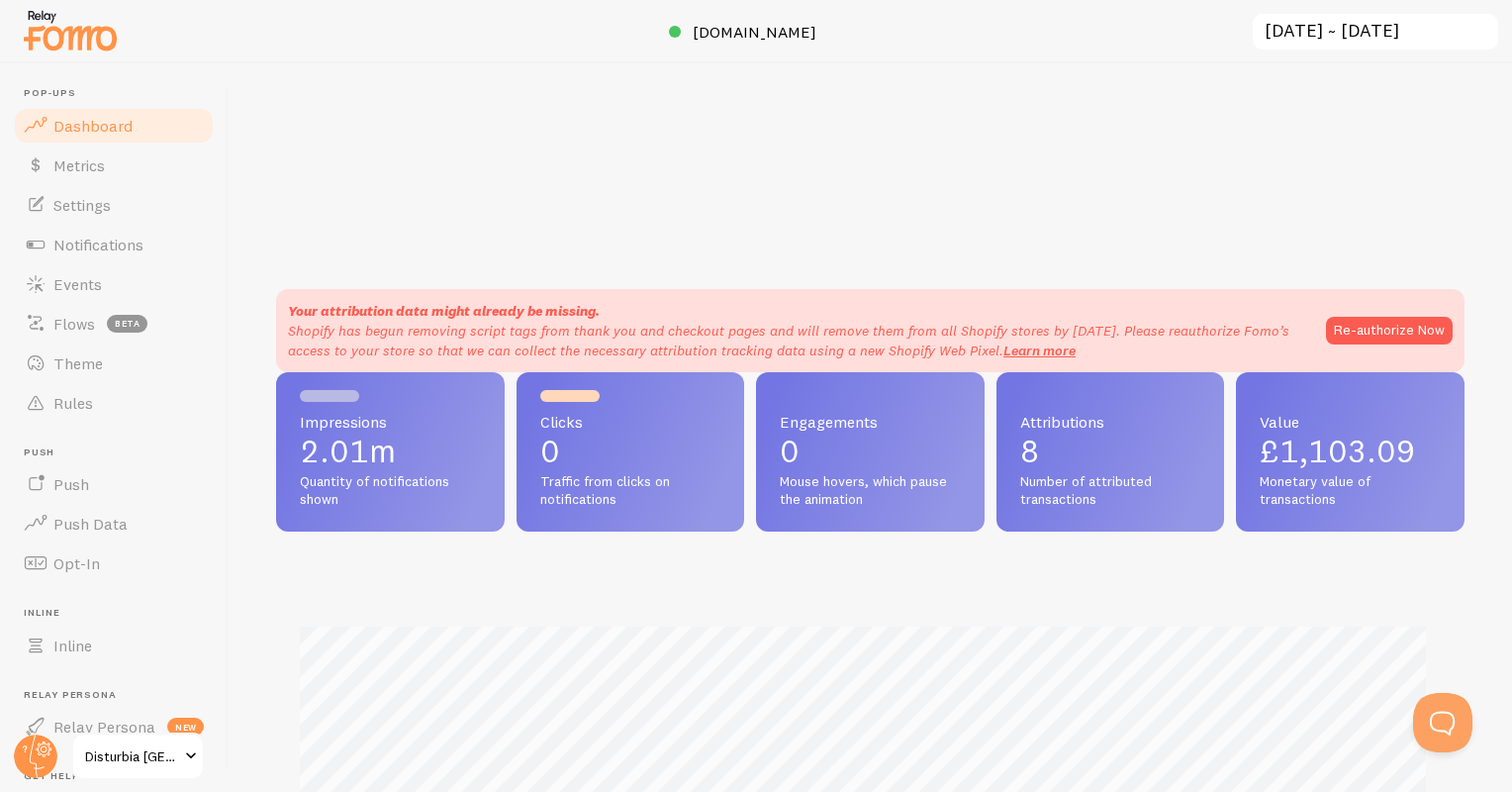 scroll, scrollTop: 989479, scrollLeft: 988354, axis: both 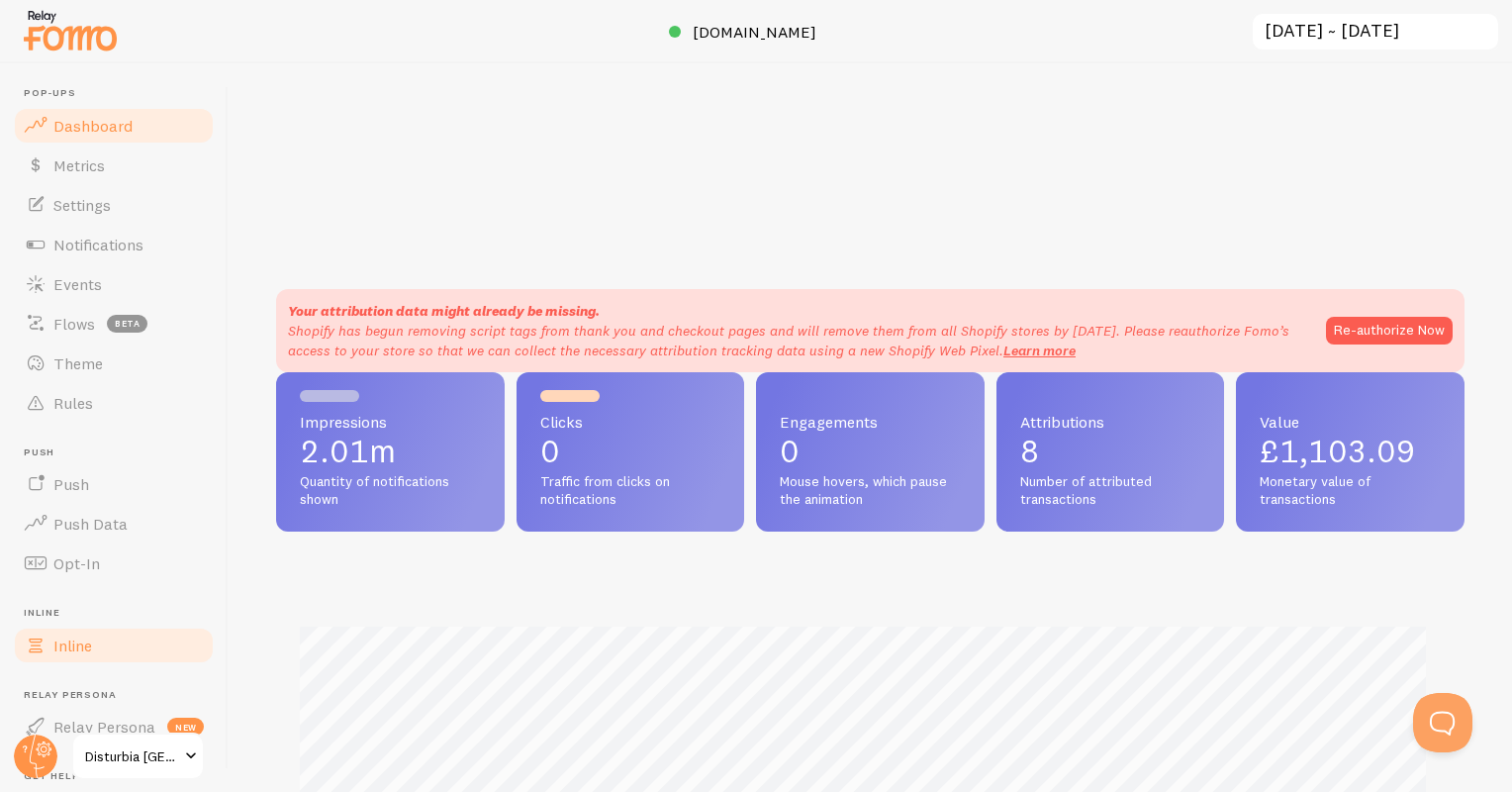 click on "Inline" at bounding box center [114, 645] 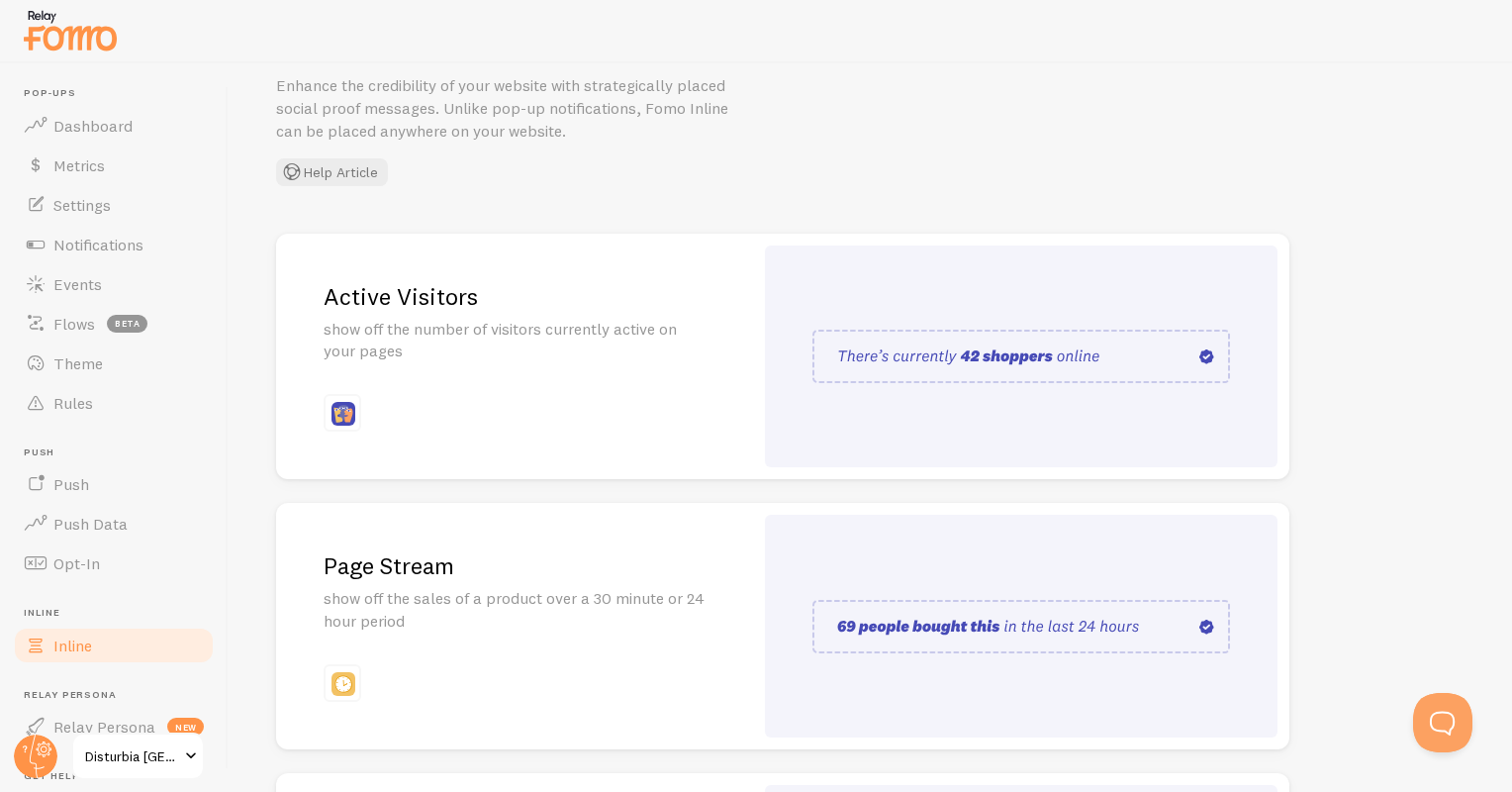 scroll, scrollTop: 402, scrollLeft: 0, axis: vertical 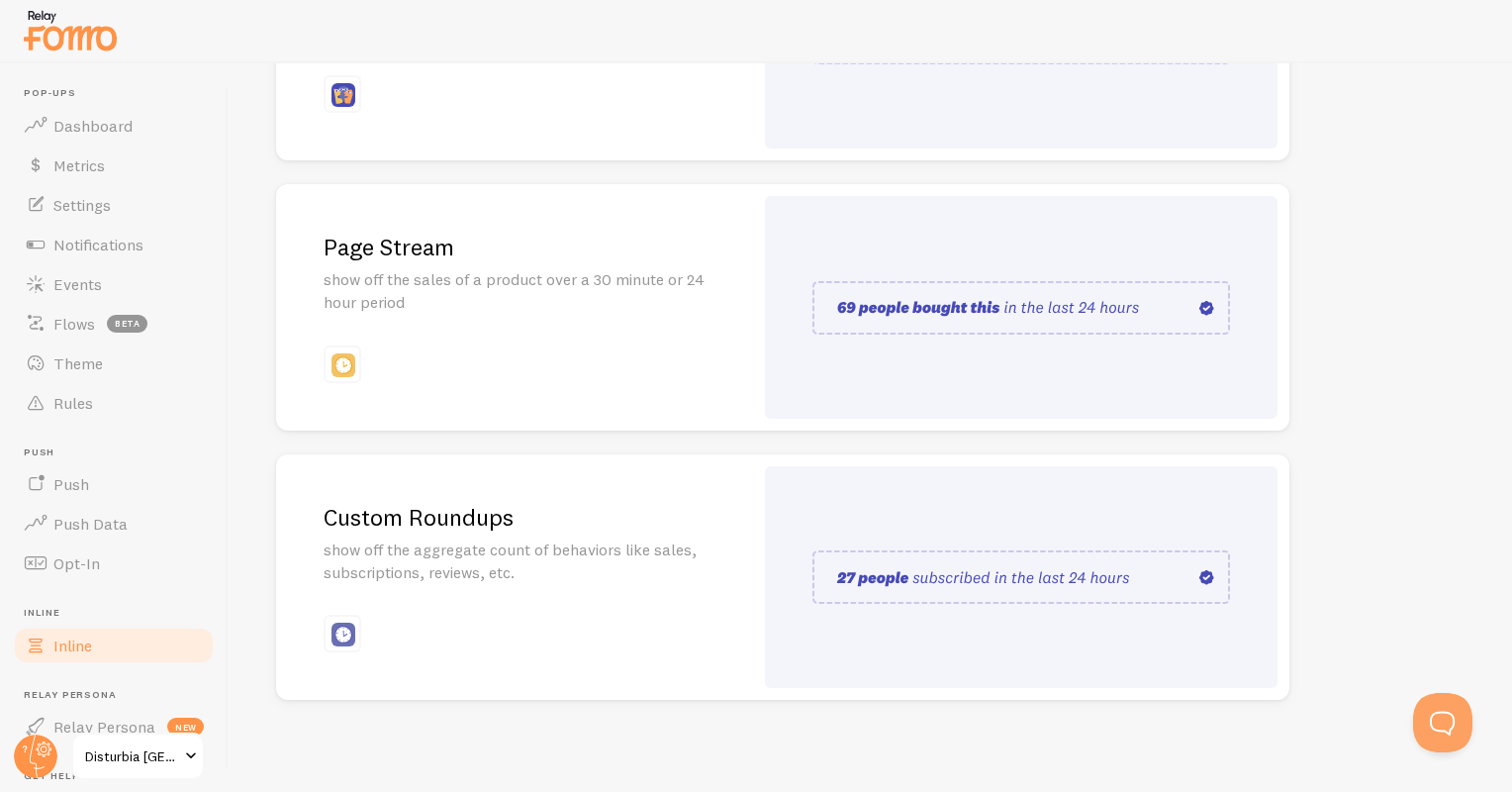 click on "Page Stream   show off the sales of a product over a 30 minute or 24 hour period" at bounding box center (515, 307) 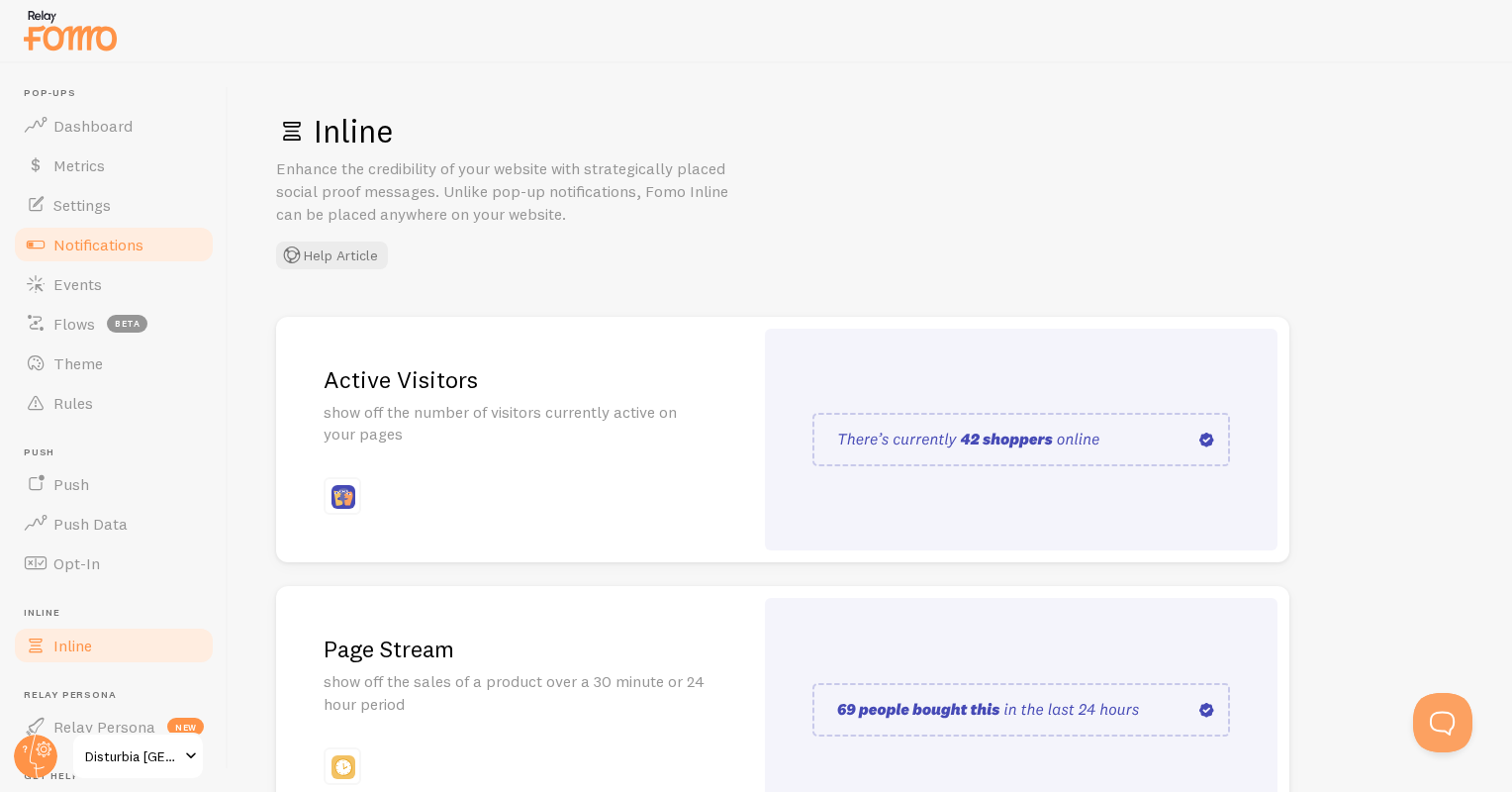 click on "Notifications" at bounding box center (98, 245) 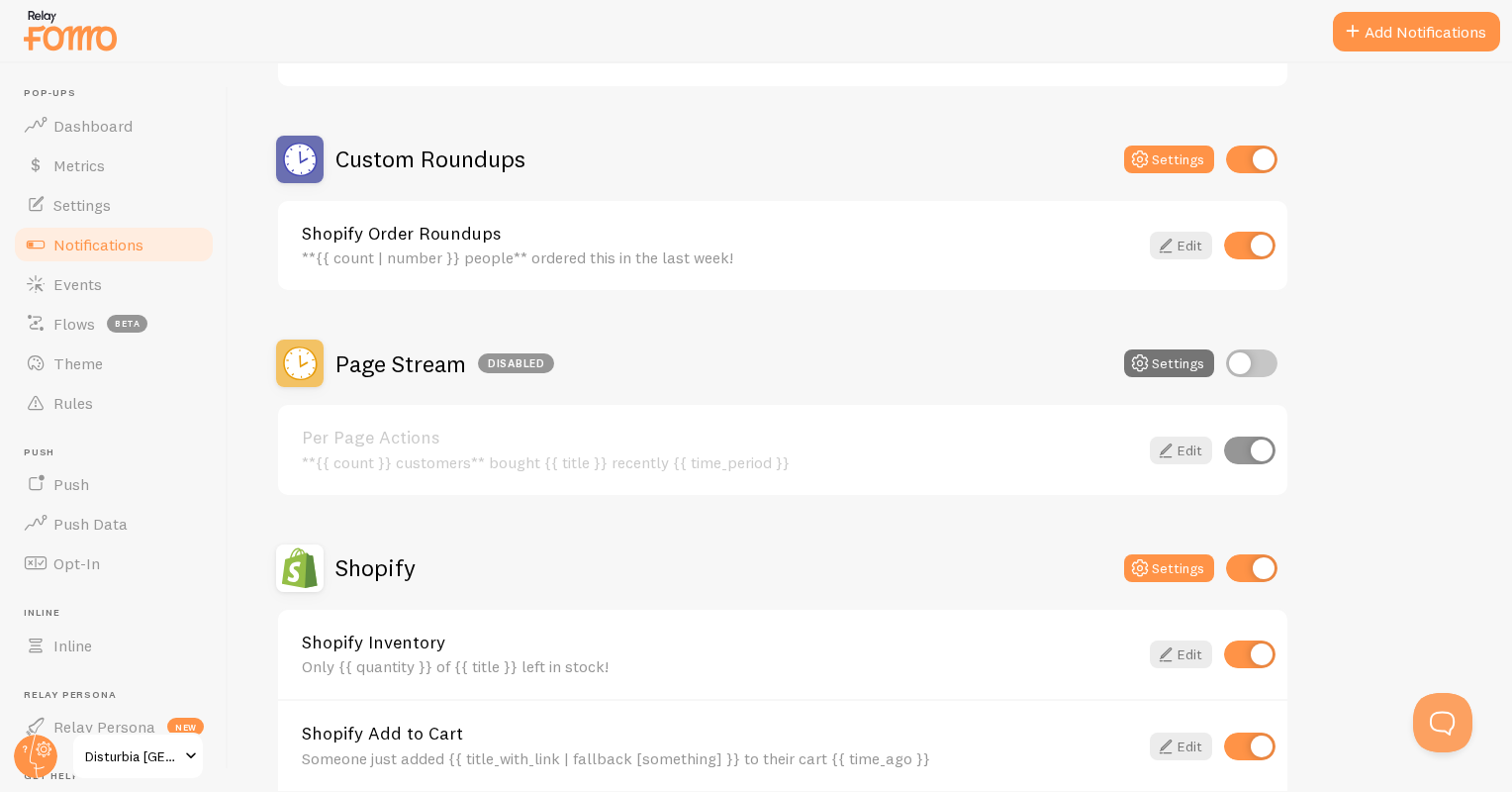scroll, scrollTop: 638, scrollLeft: 0, axis: vertical 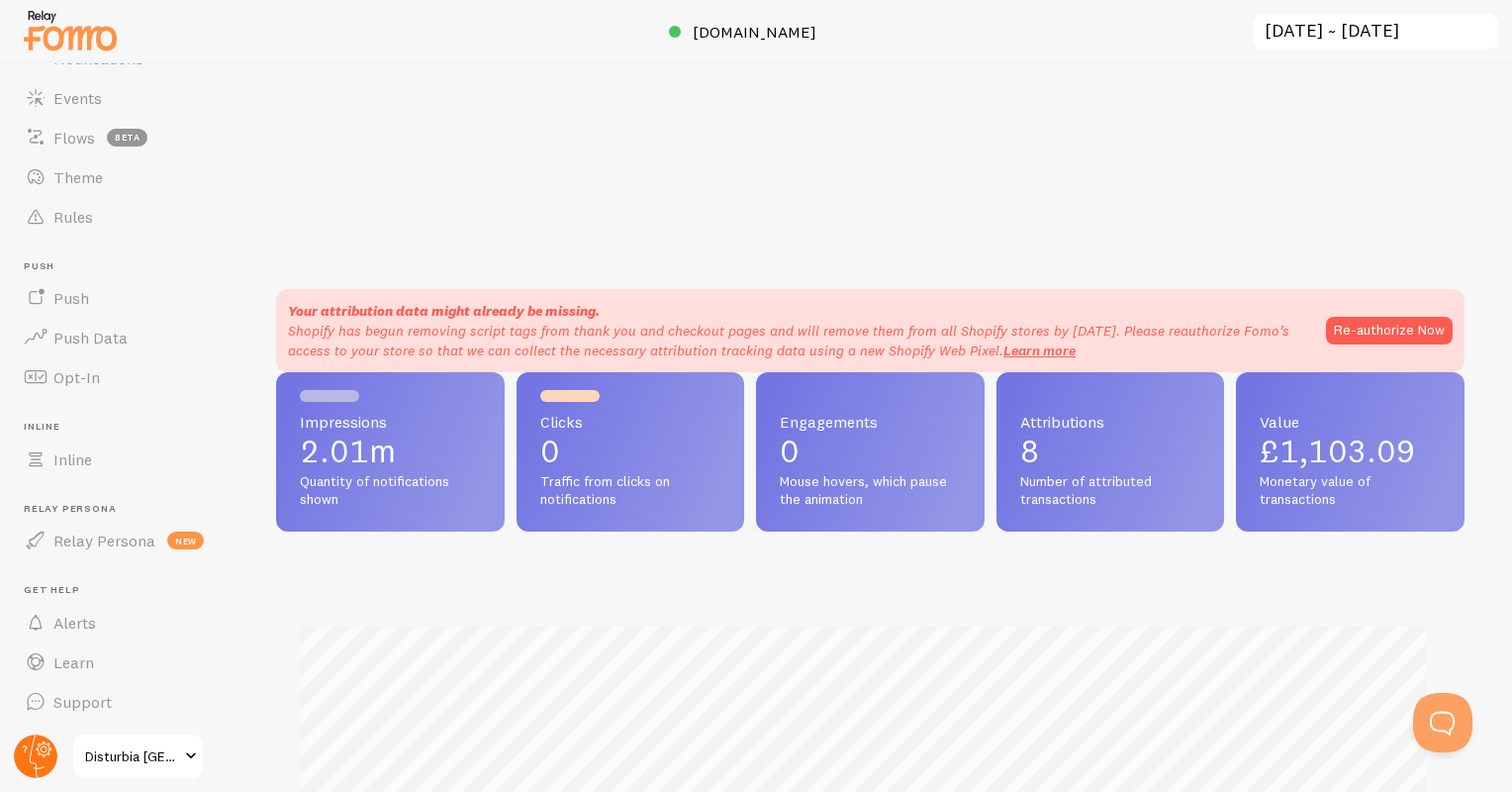 click 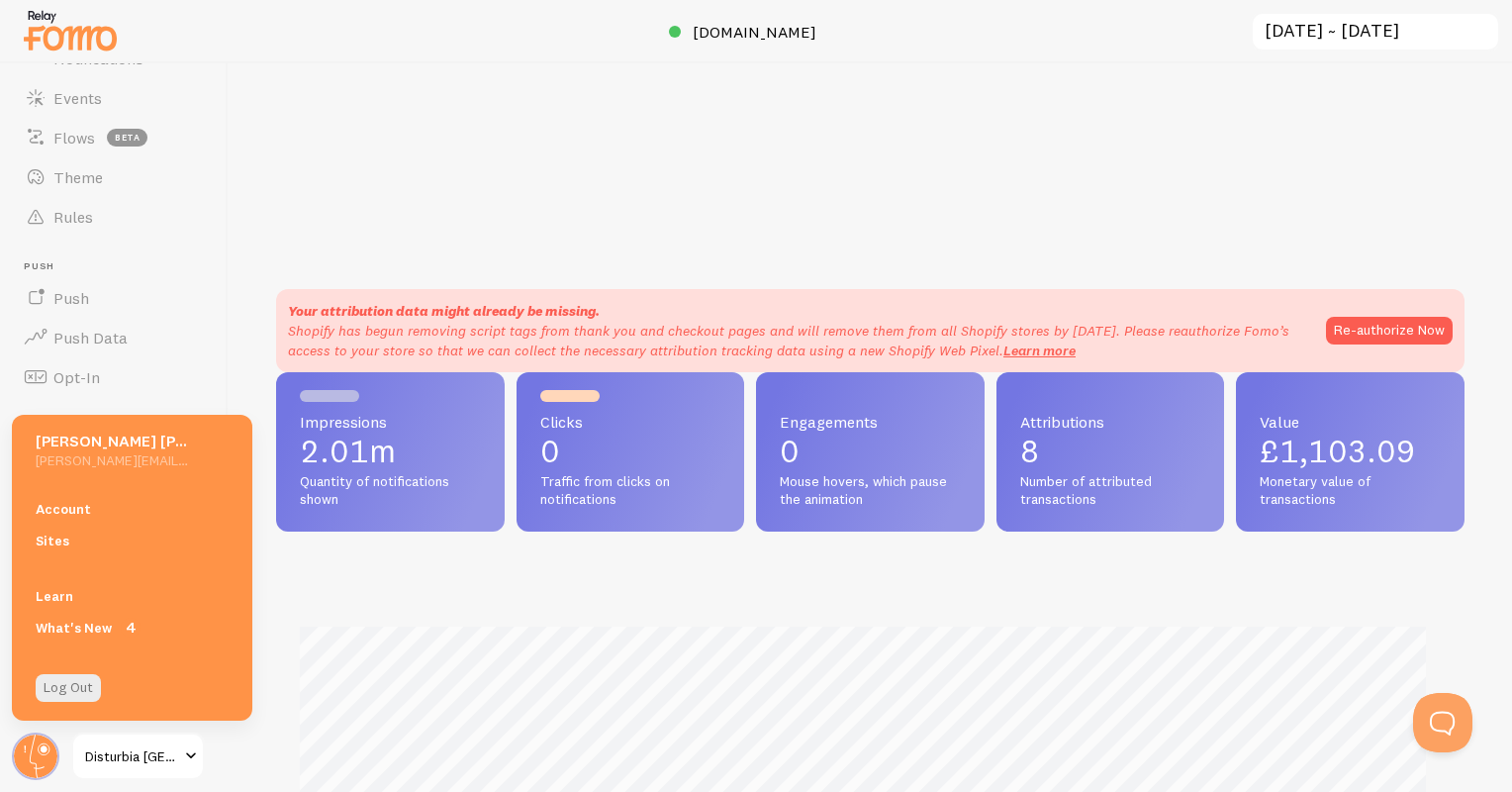 click on "Disturbia [GEOGRAPHIC_DATA]" at bounding box center (132, 756) 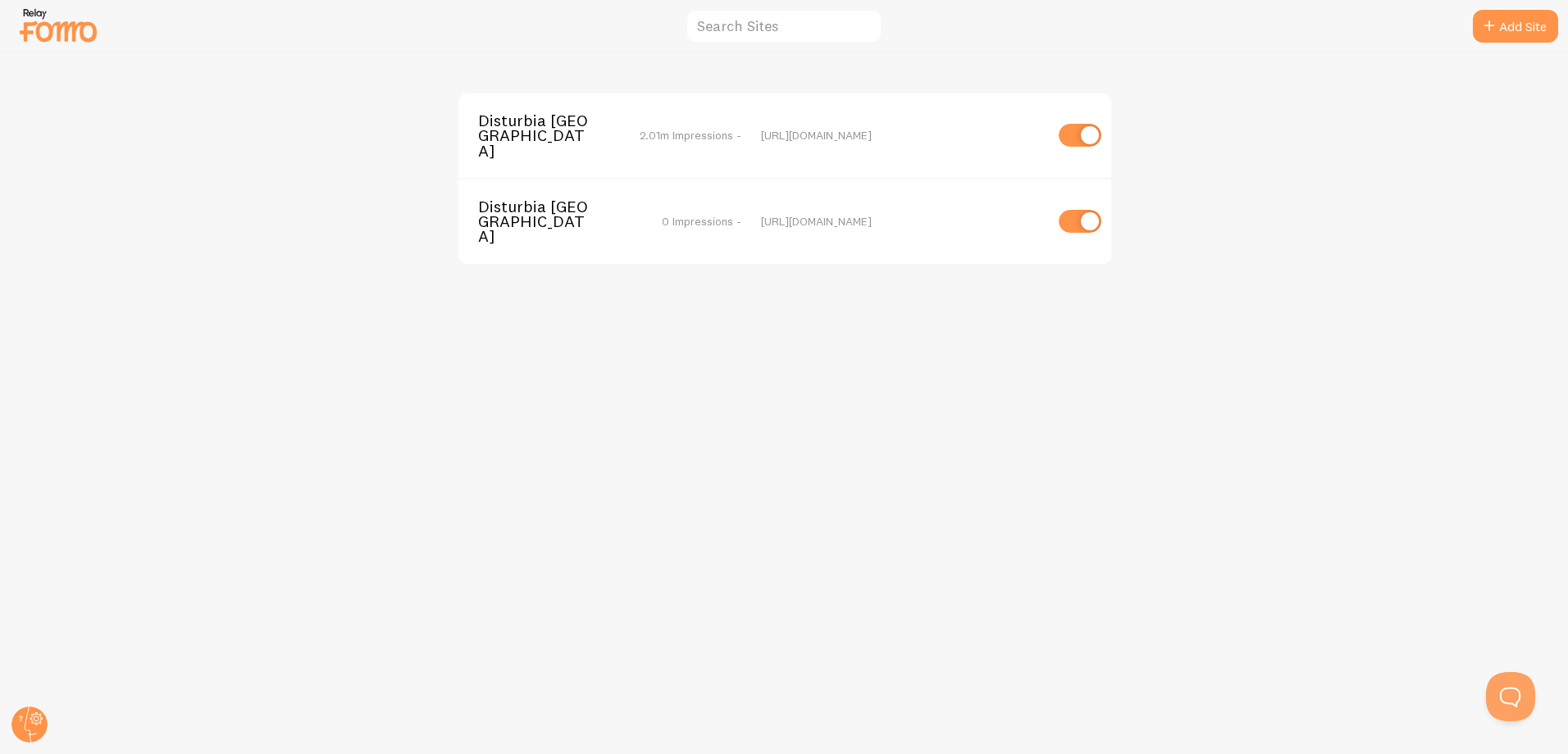 click on "[URL][DOMAIN_NAME]" at bounding box center (902, 135) 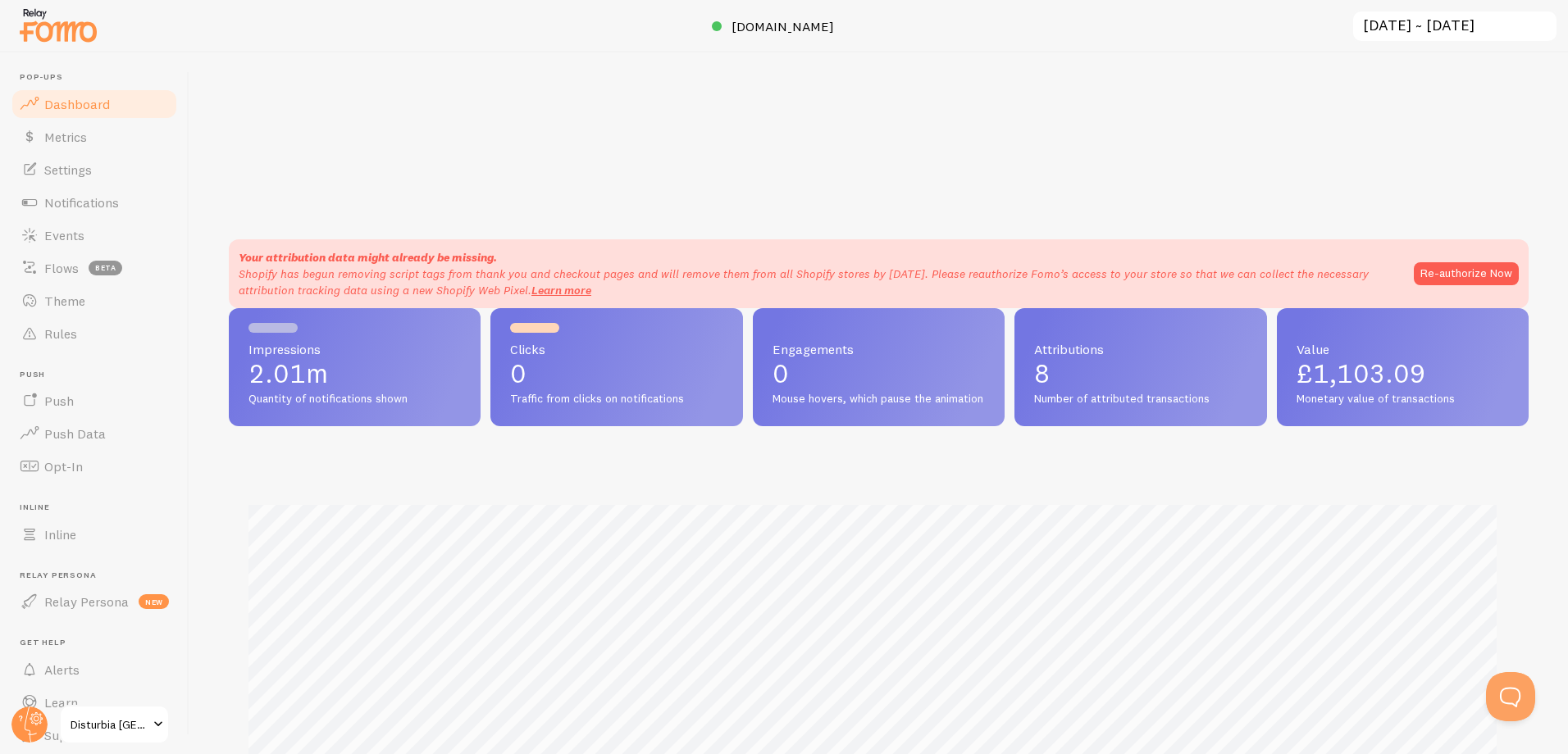 scroll, scrollTop: 819134, scrollLeft: 818796, axis: both 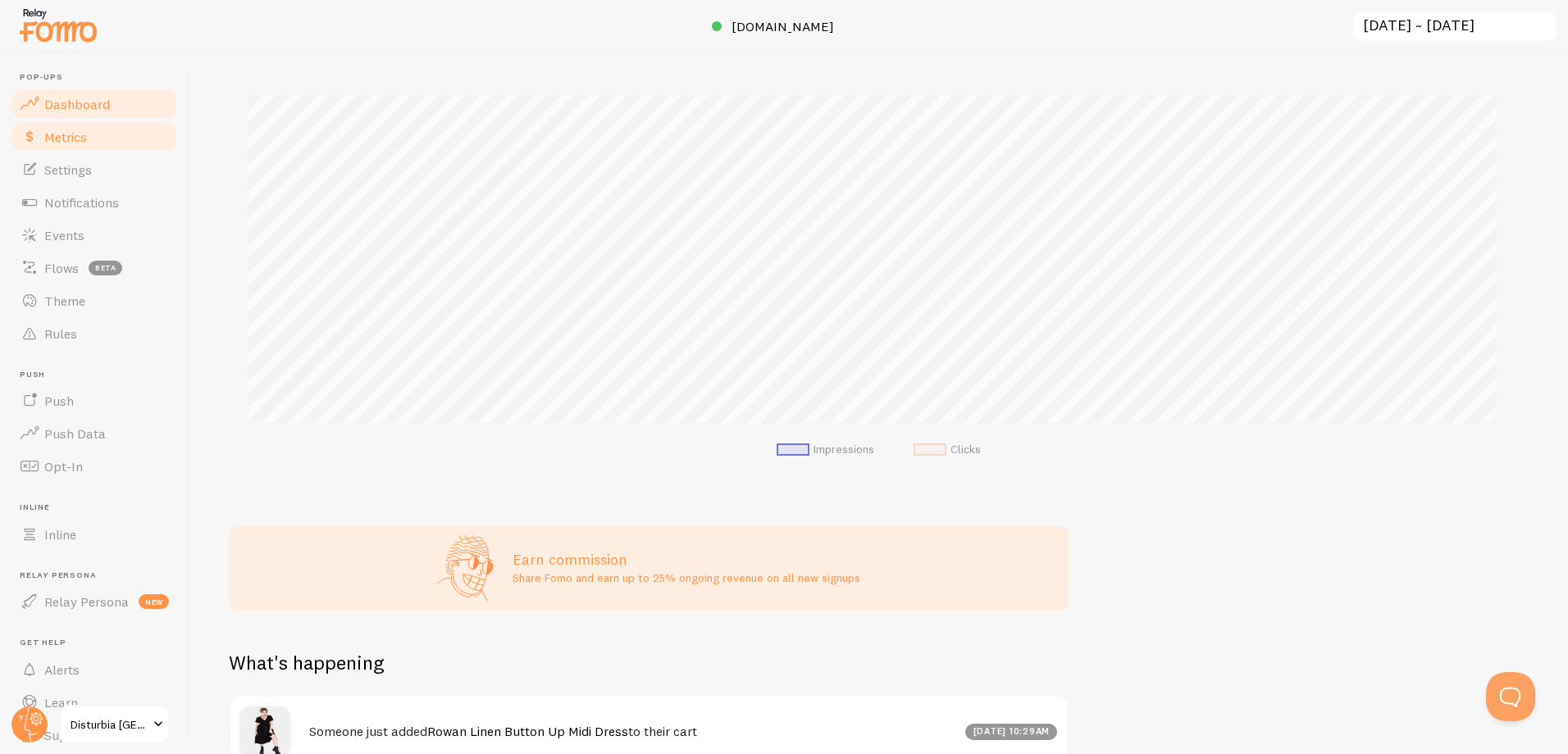 click on "Metrics" at bounding box center (66, 137) 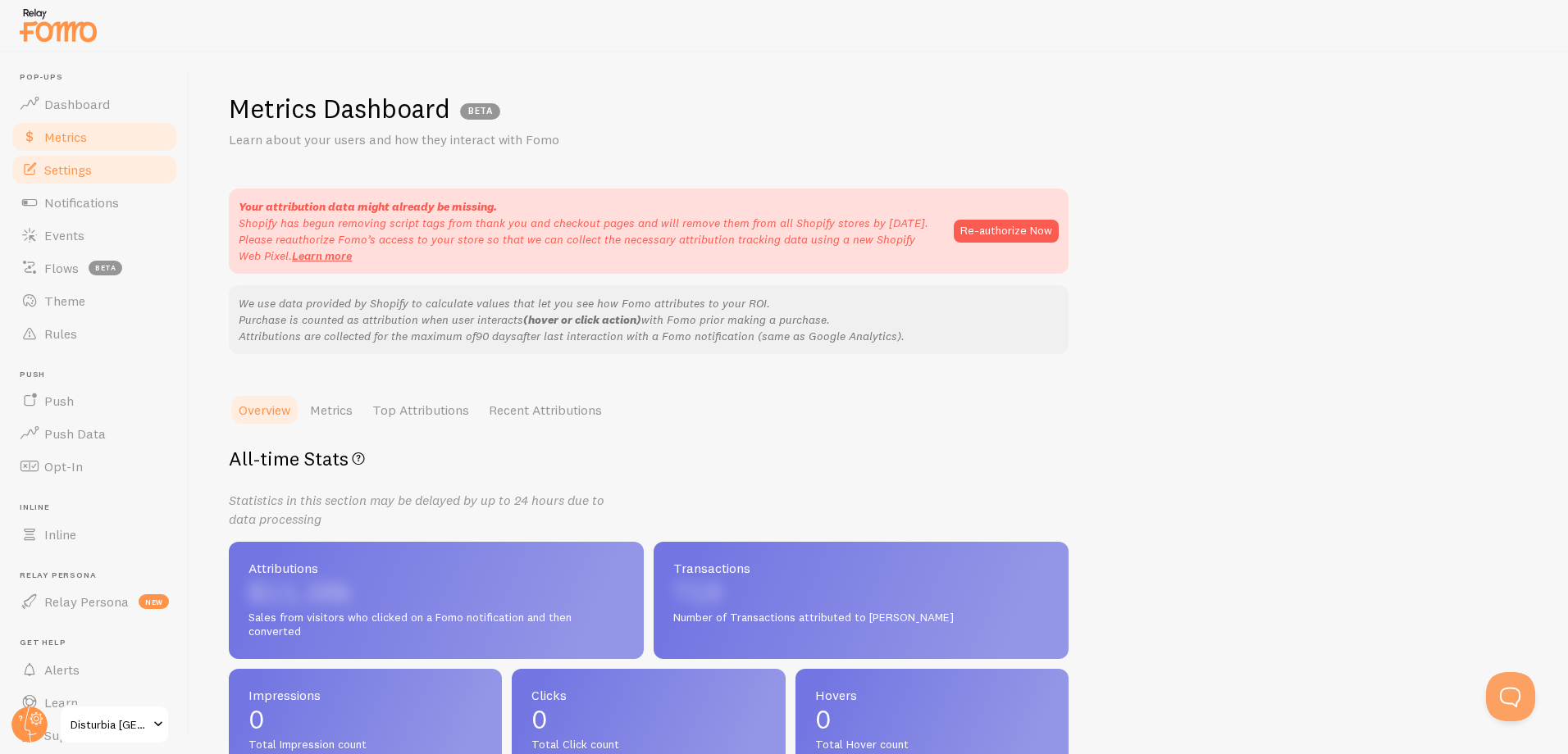 click on "Settings" at bounding box center (94, 170) 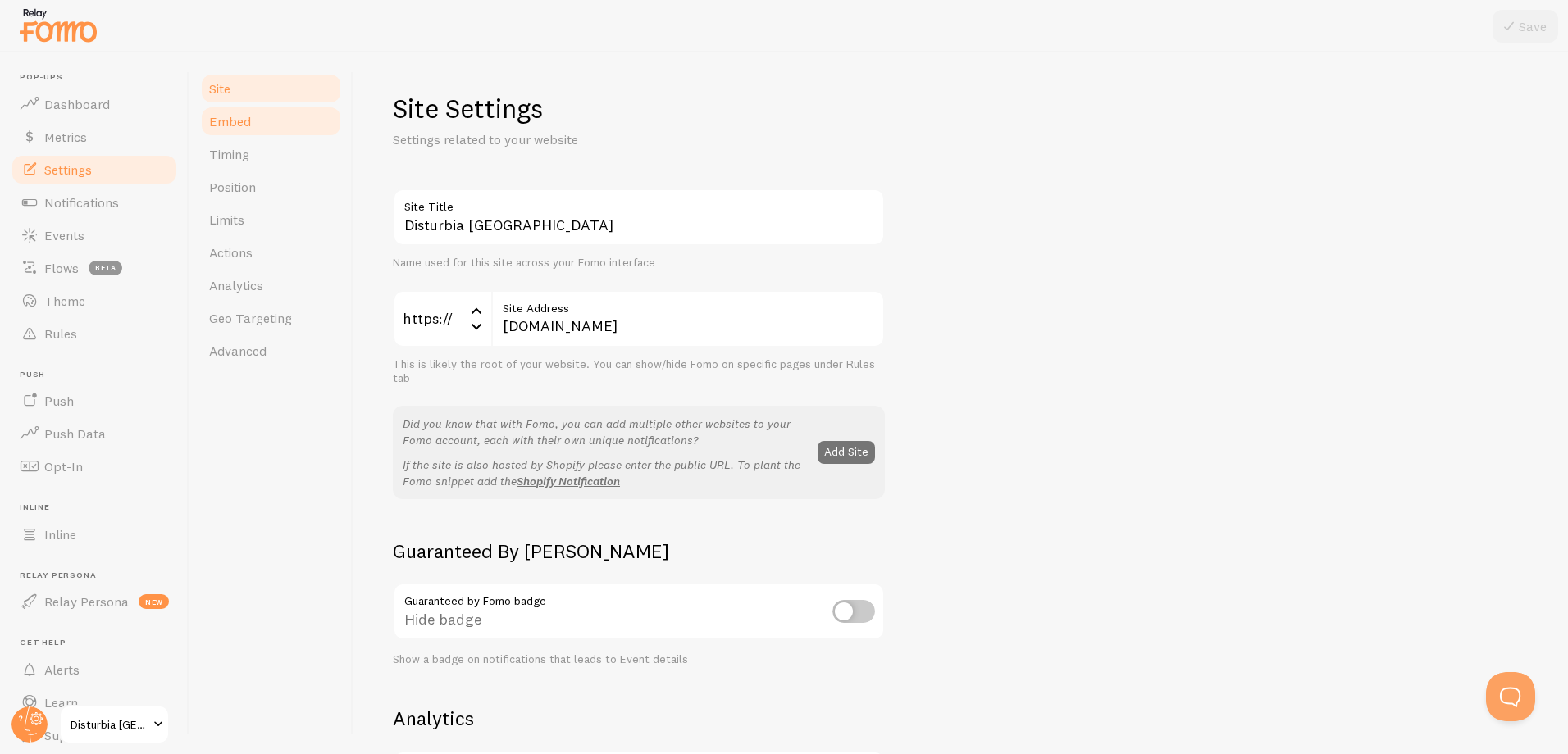 click on "Embed" at bounding box center (271, 121) 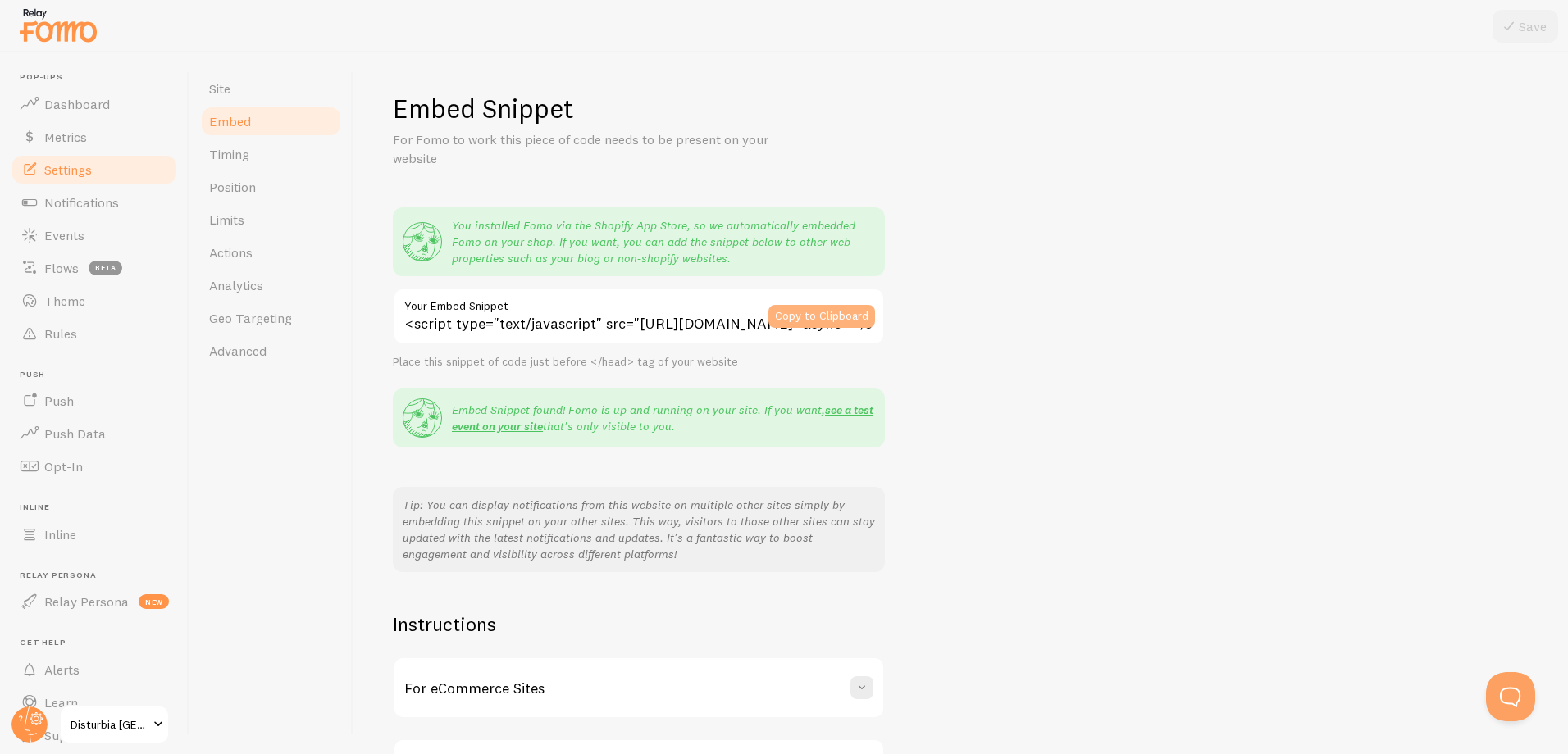 click on "Copy to Clipboard" at bounding box center (822, 316) 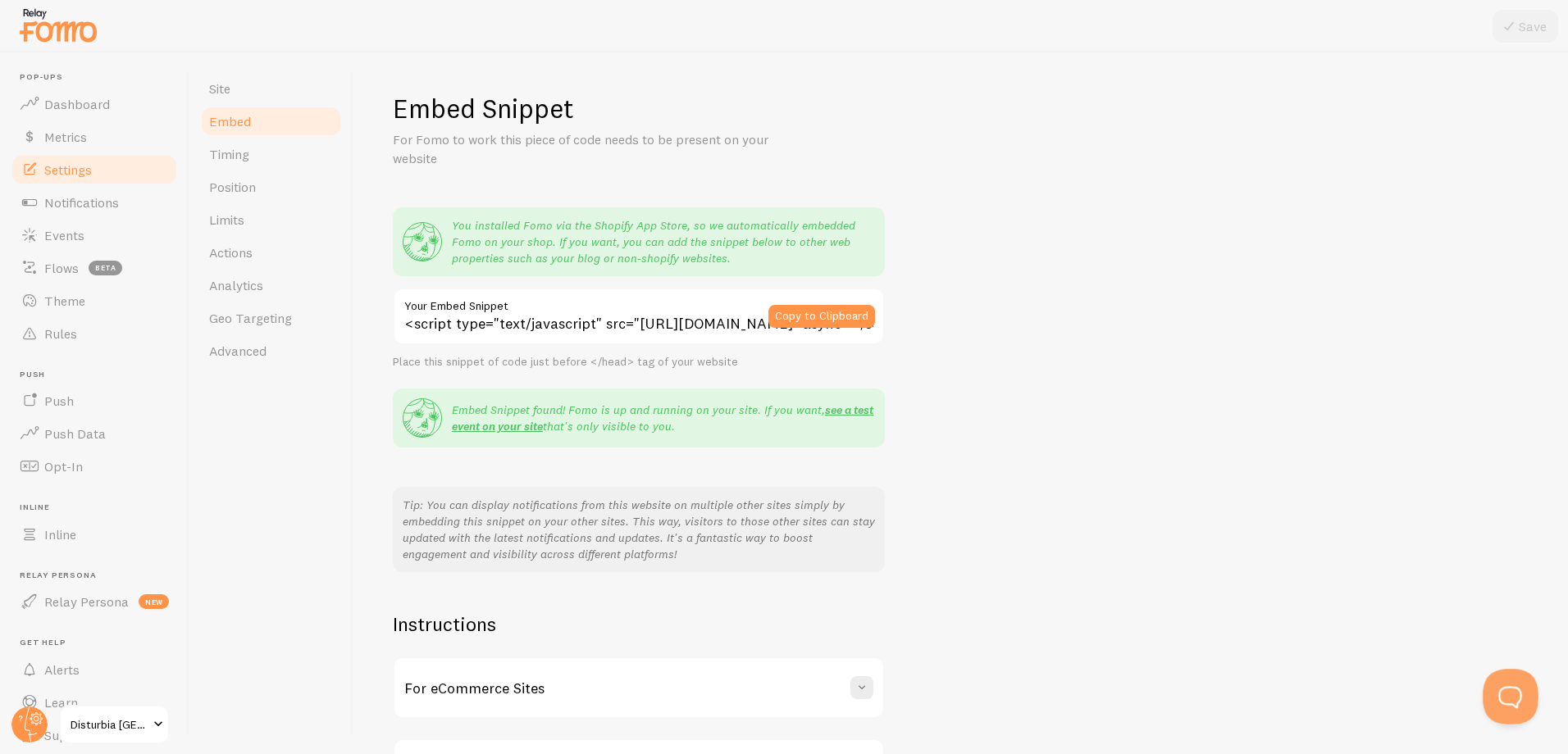 click at bounding box center [1507, 693] 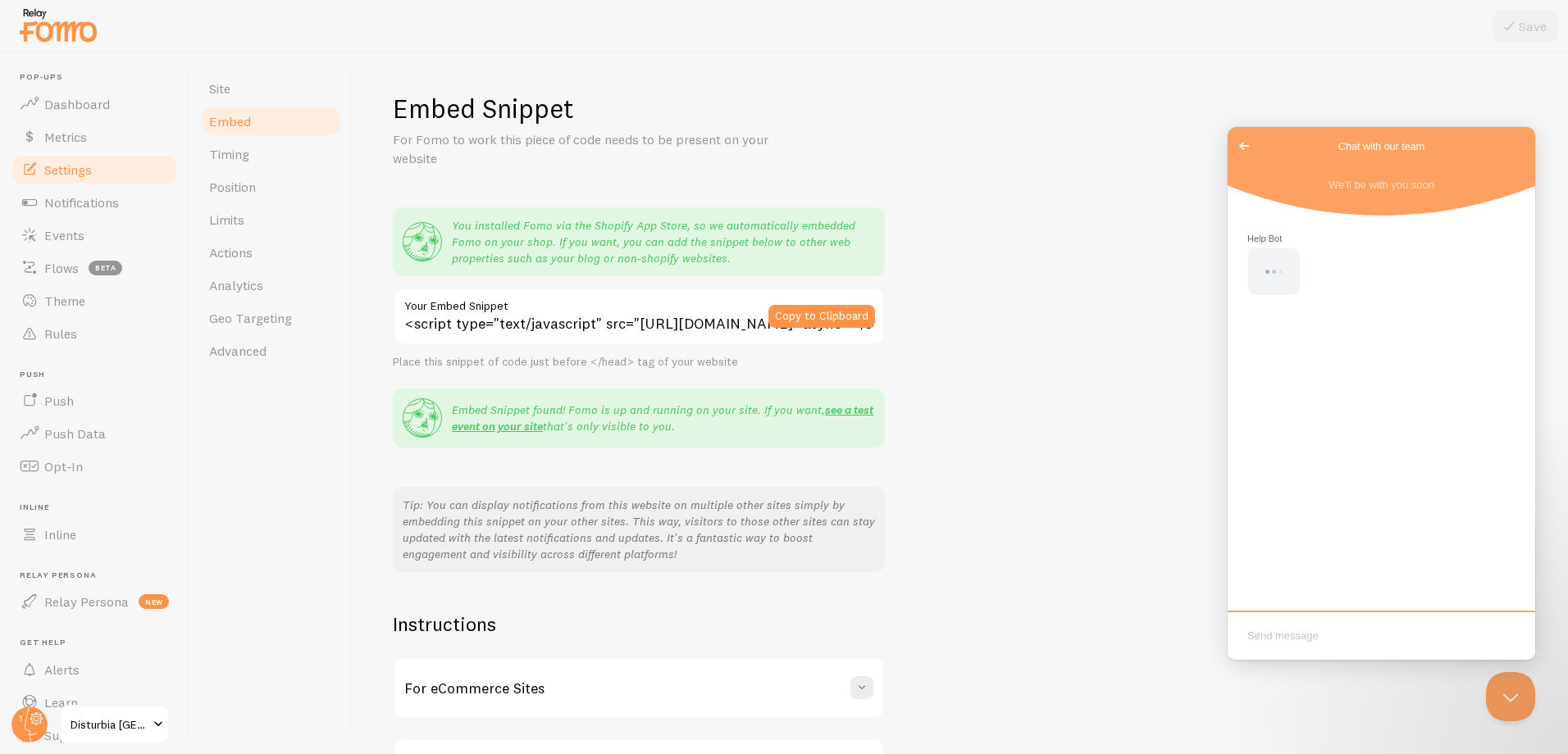 scroll, scrollTop: 0, scrollLeft: 0, axis: both 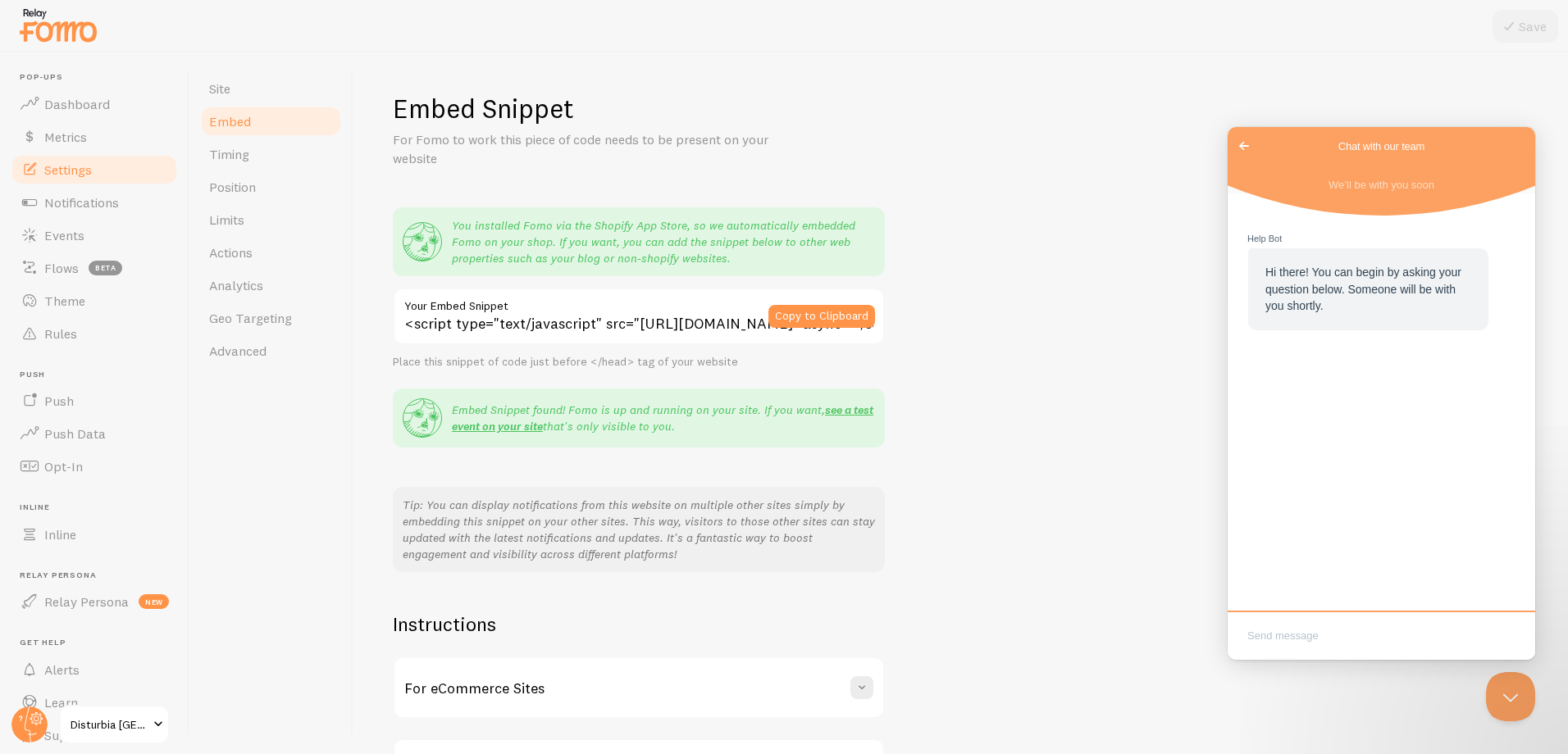 click on "Go back" at bounding box center [1244, 146] 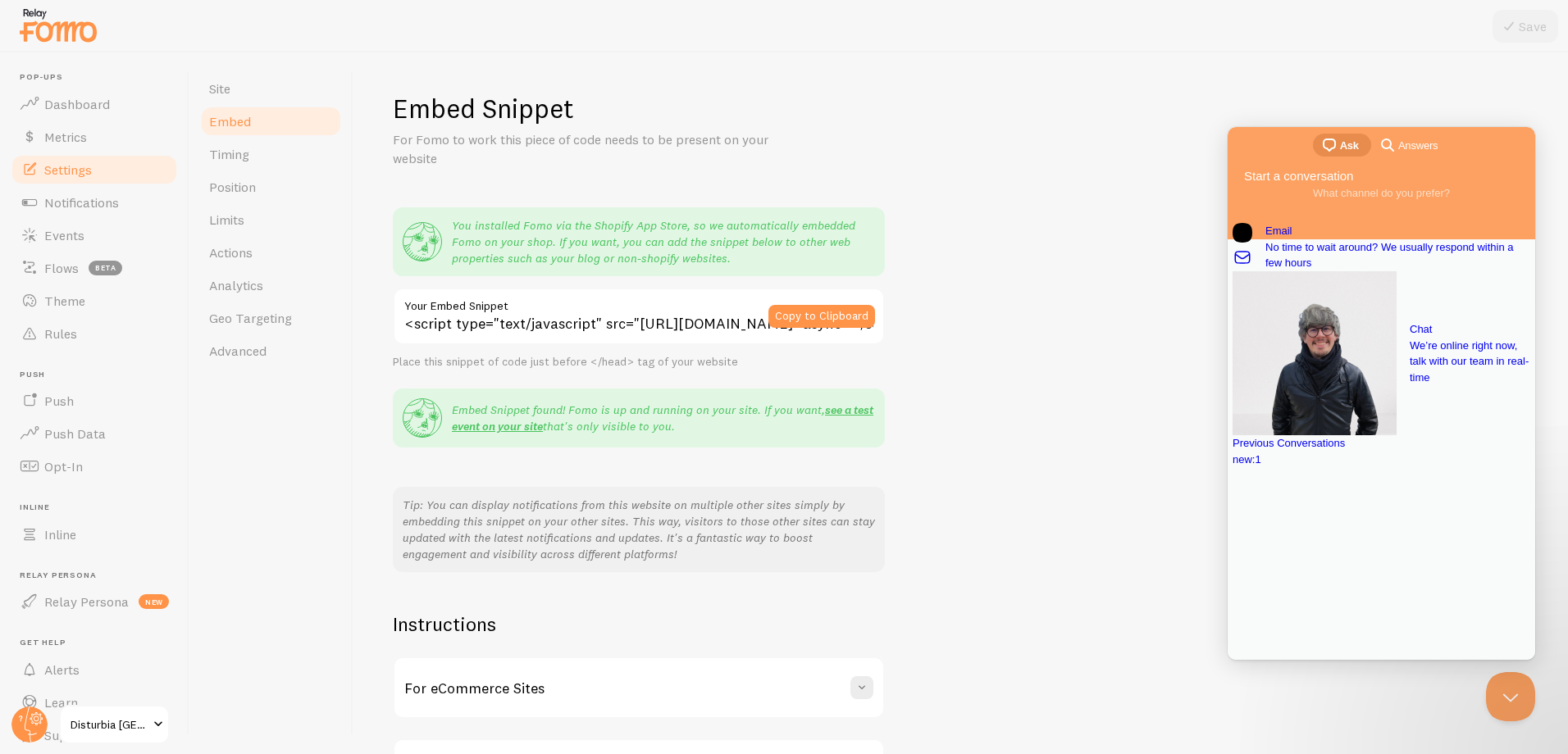 click at bounding box center [1381, 470] 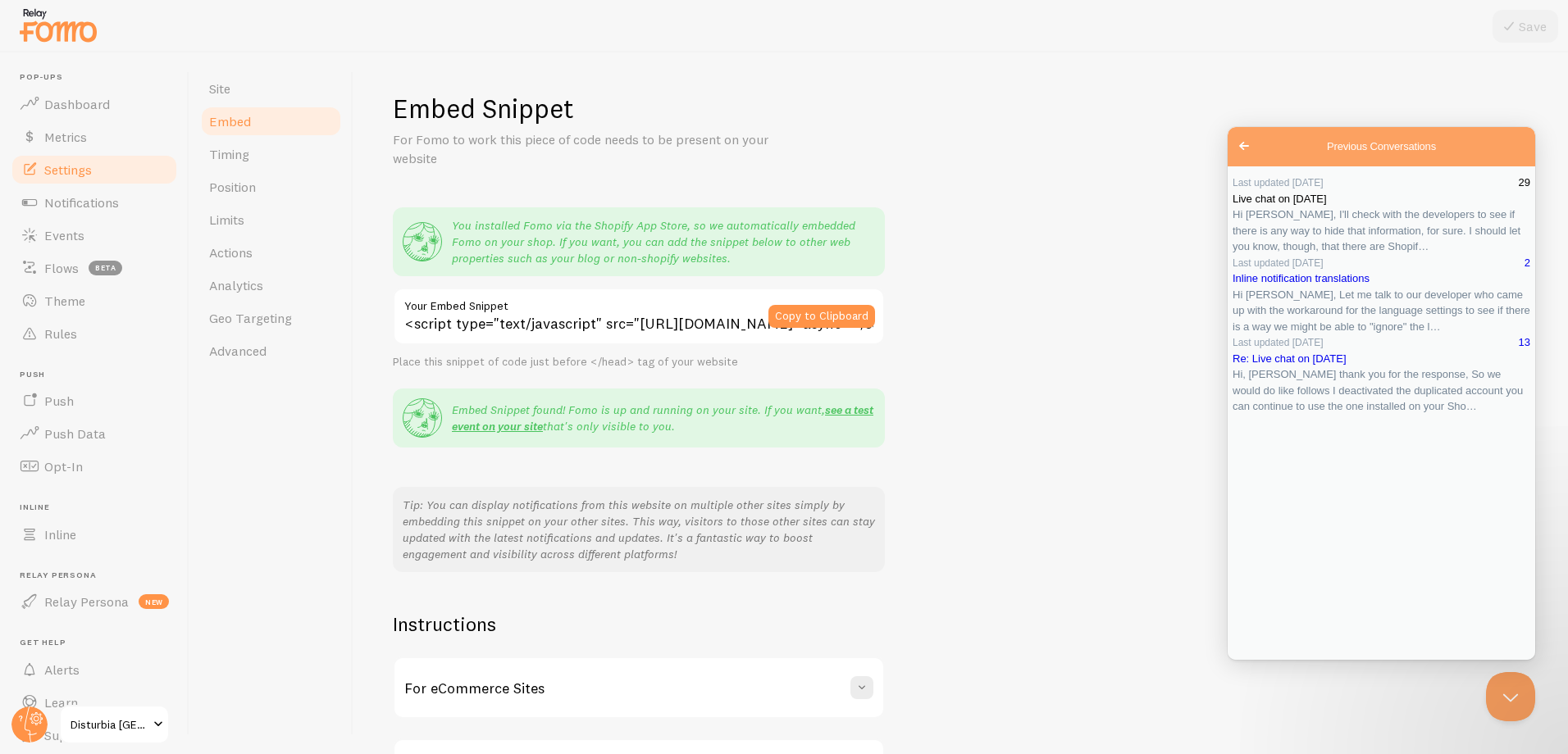 click on "Last updated   Jun 5 29 Live chat on May 16 Hi Richard, I'll check with the developers to see if there is any way to hide
that information, for sure. I should let you know, though, that there are
Shopif…" at bounding box center (1381, 215) 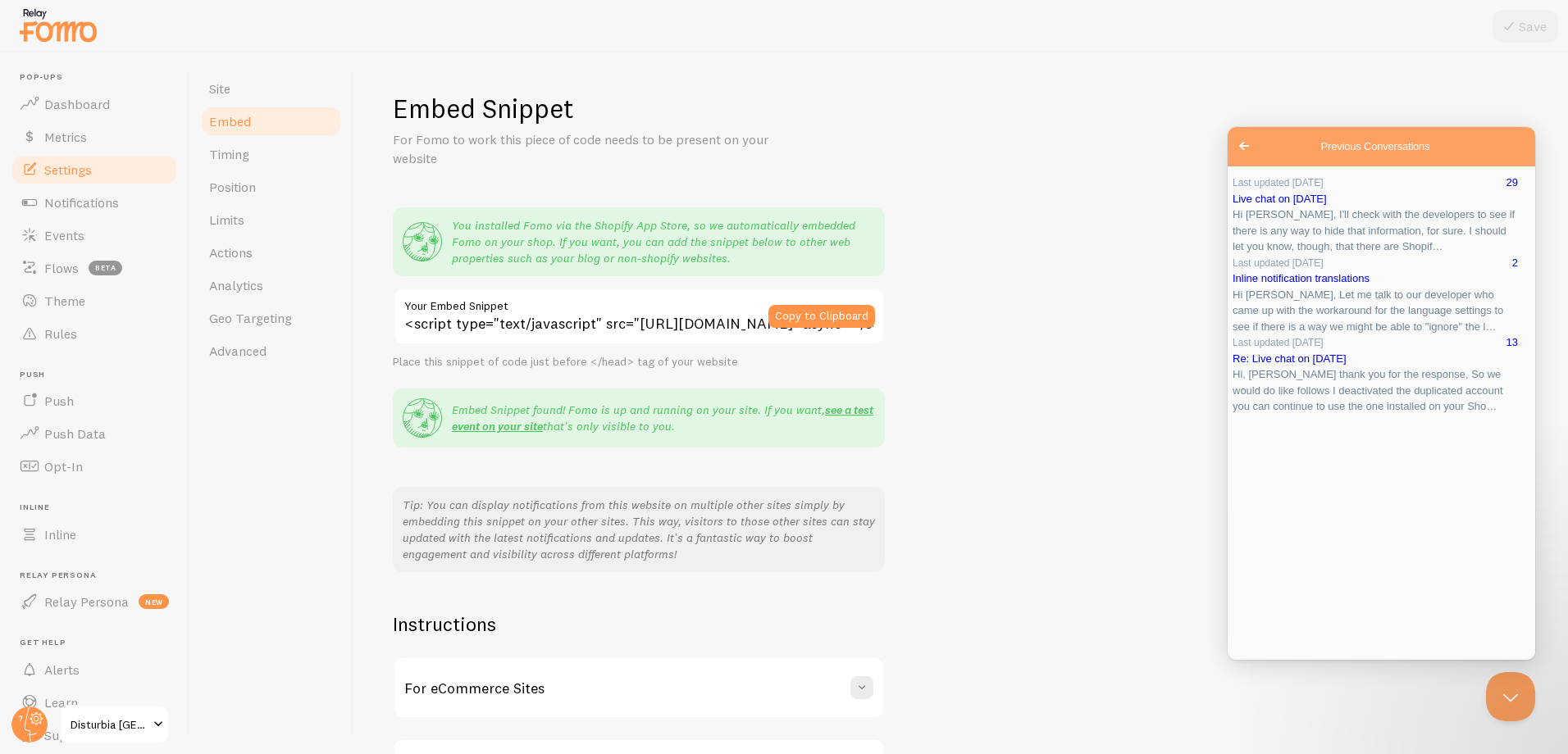 scroll, scrollTop: 3186, scrollLeft: 0, axis: vertical 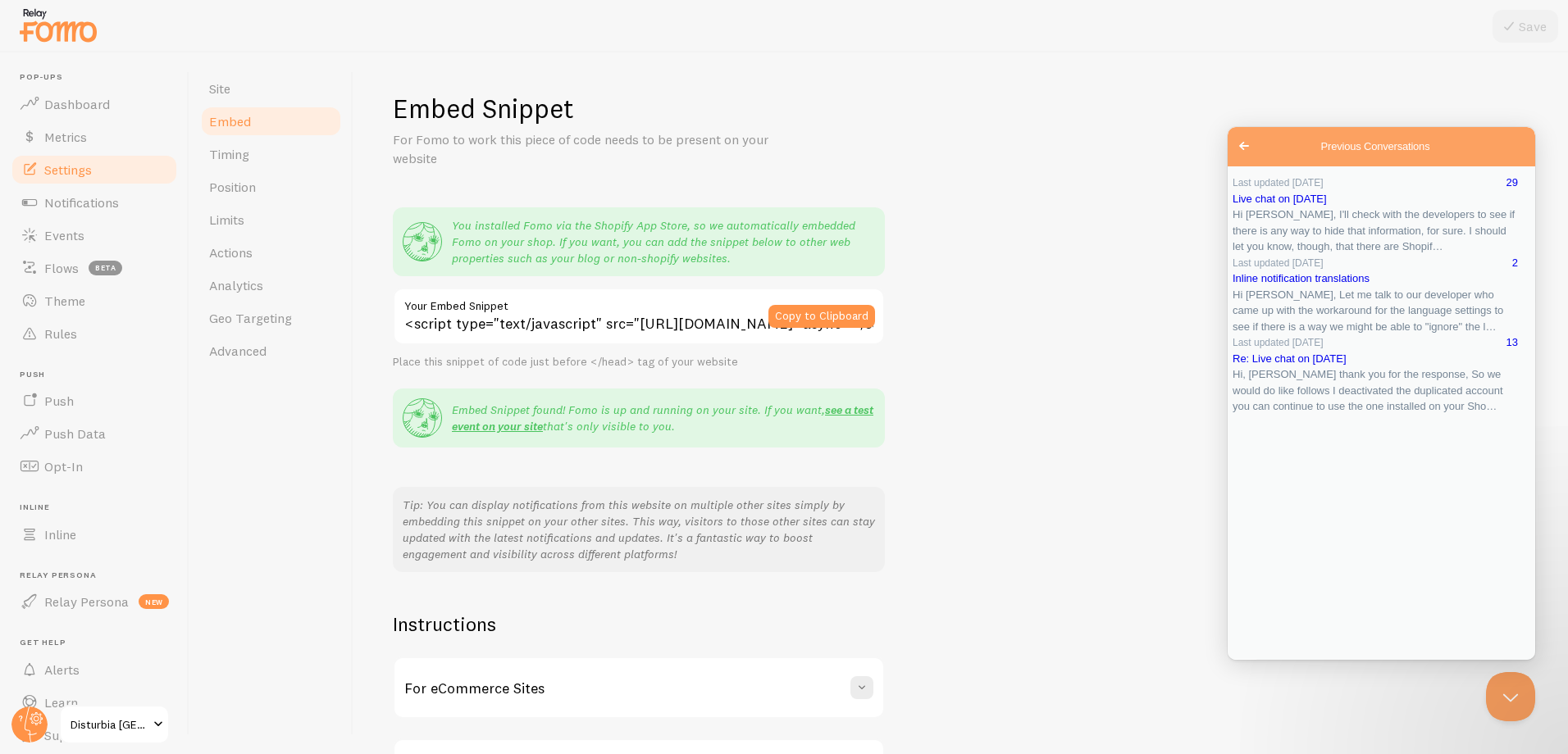 click on "Close" at bounding box center [1242, 670] 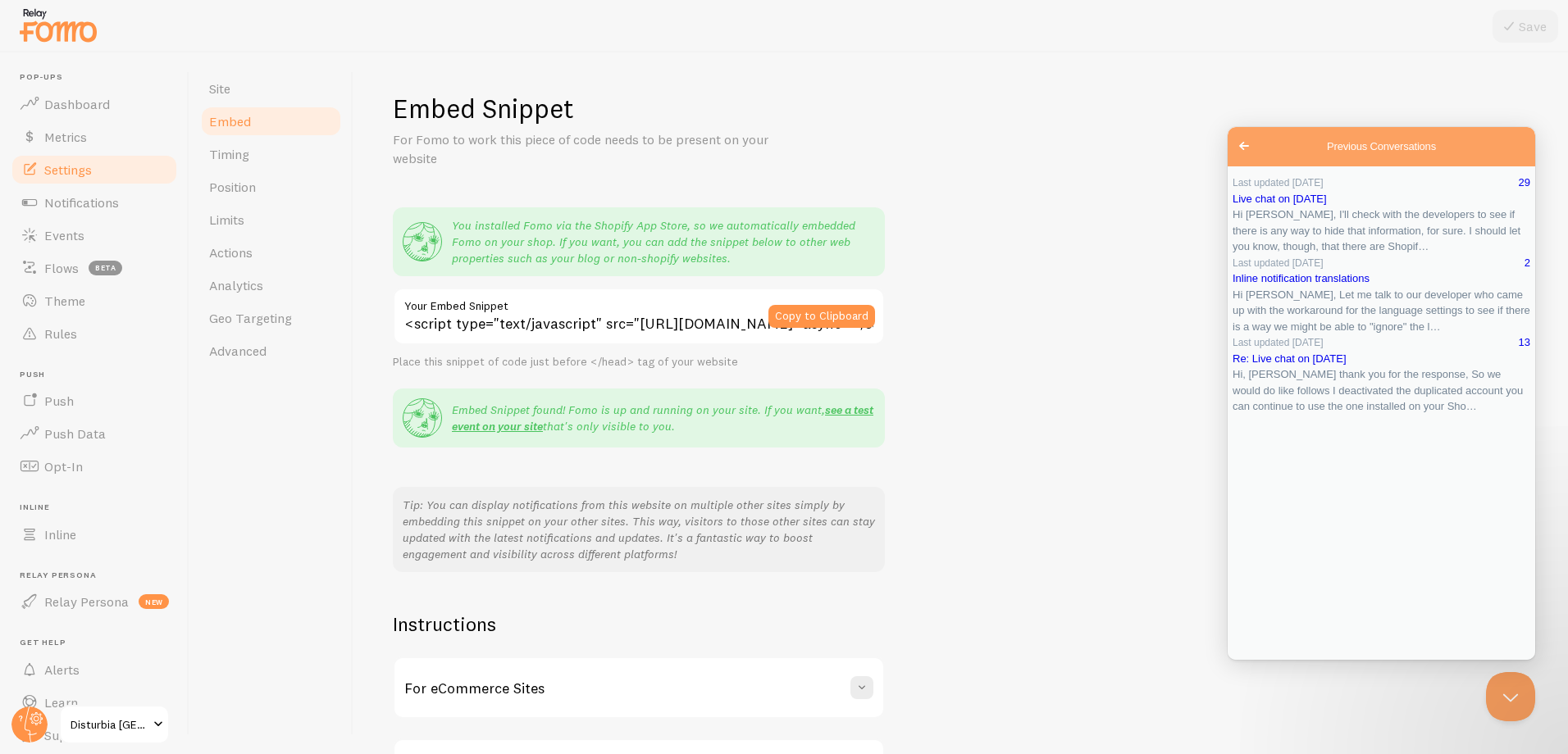 click on "Go back" at bounding box center (1244, 146) 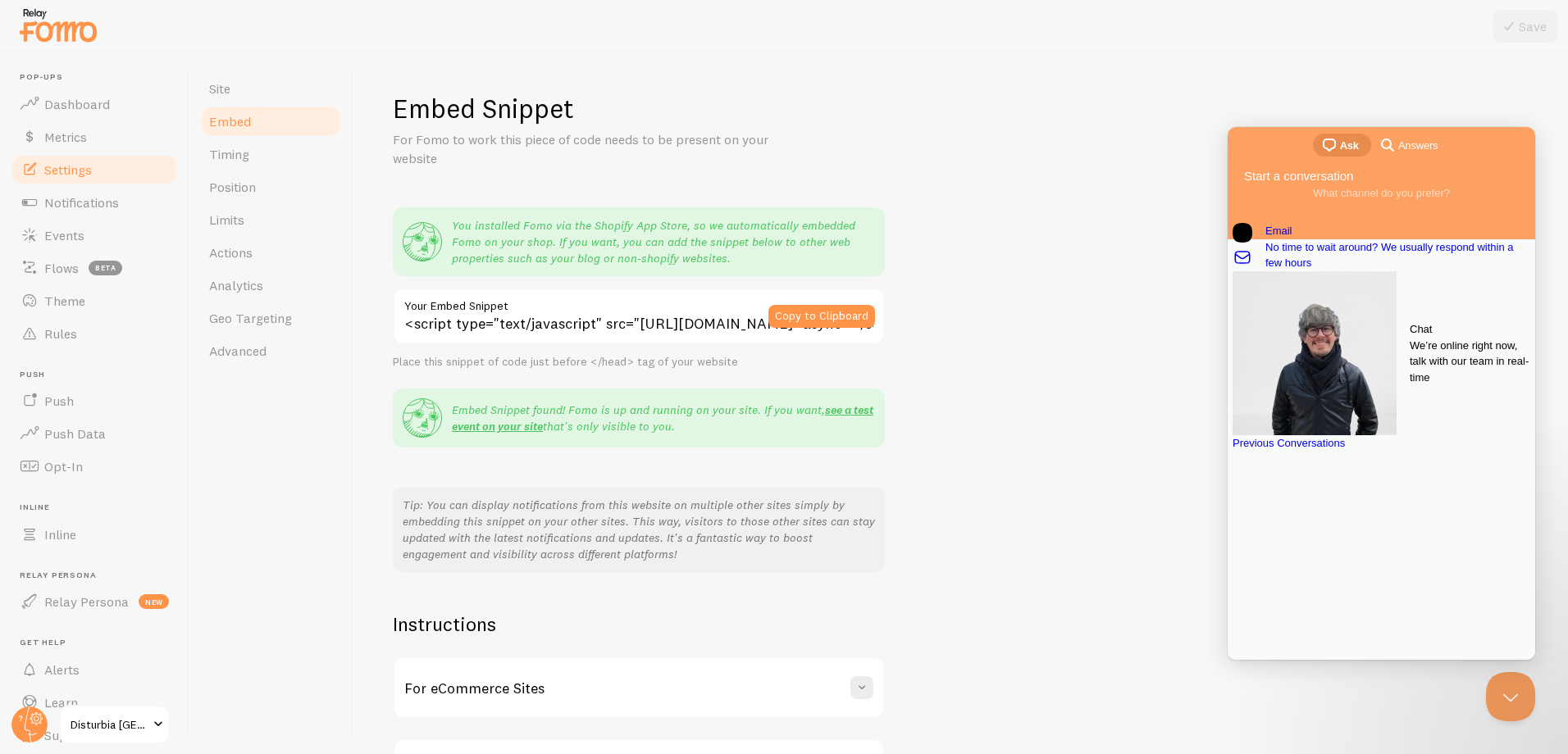 click on "We’re online right now, talk with our team in real-time" at bounding box center [1470, 361] 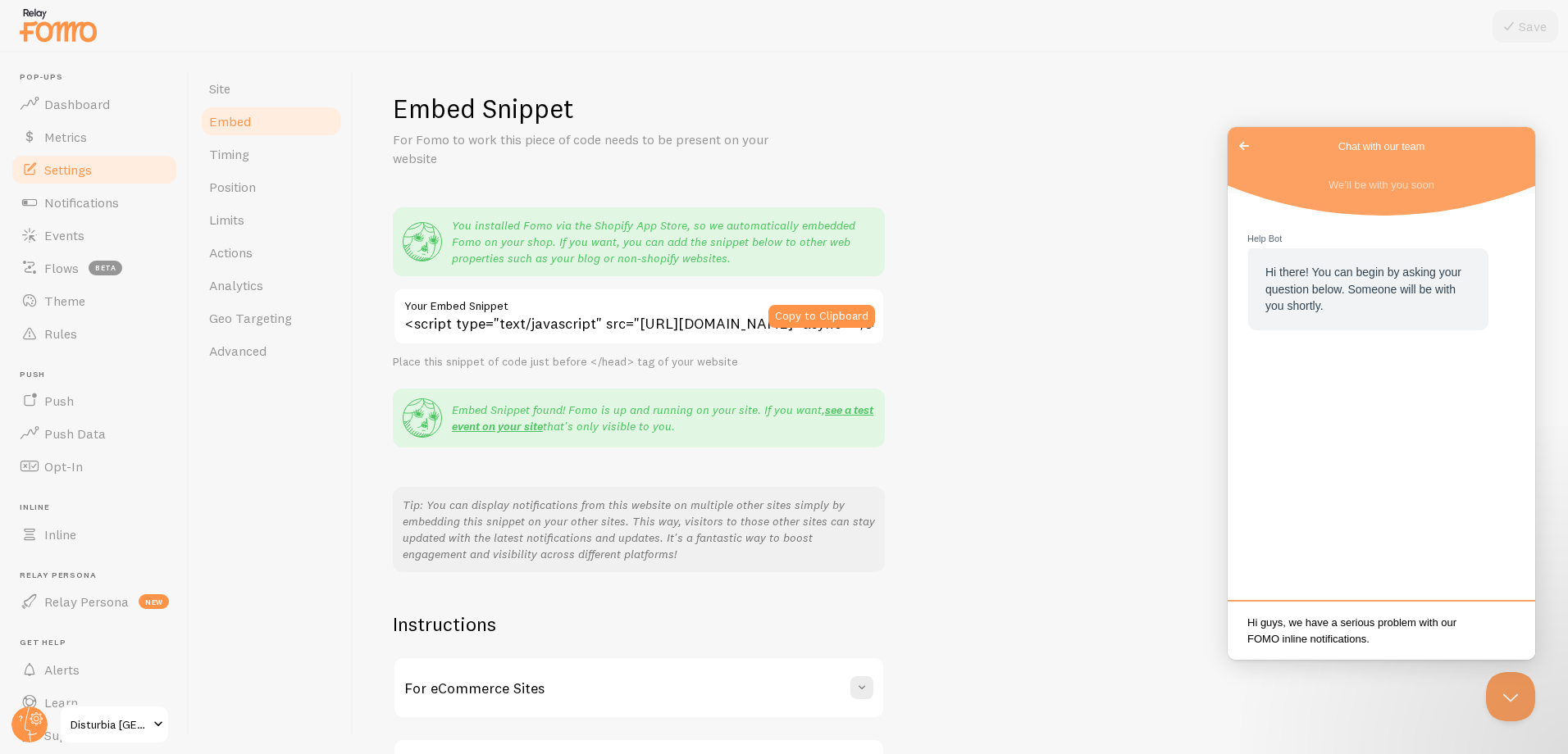 scroll, scrollTop: 3, scrollLeft: 0, axis: vertical 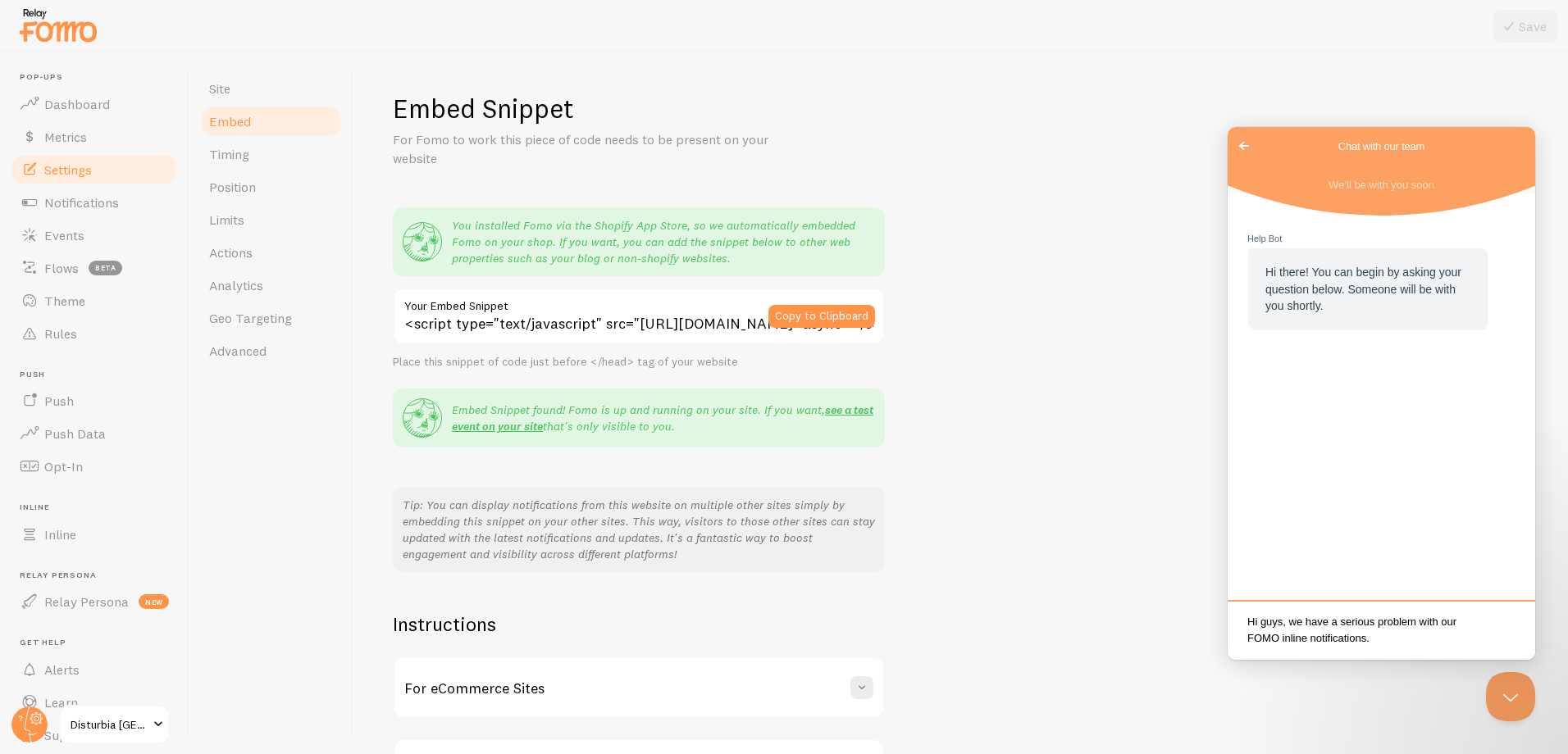 drag, startPoint x: 1429, startPoint y: 626, endPoint x: 1438, endPoint y: 595, distance: 32.28002 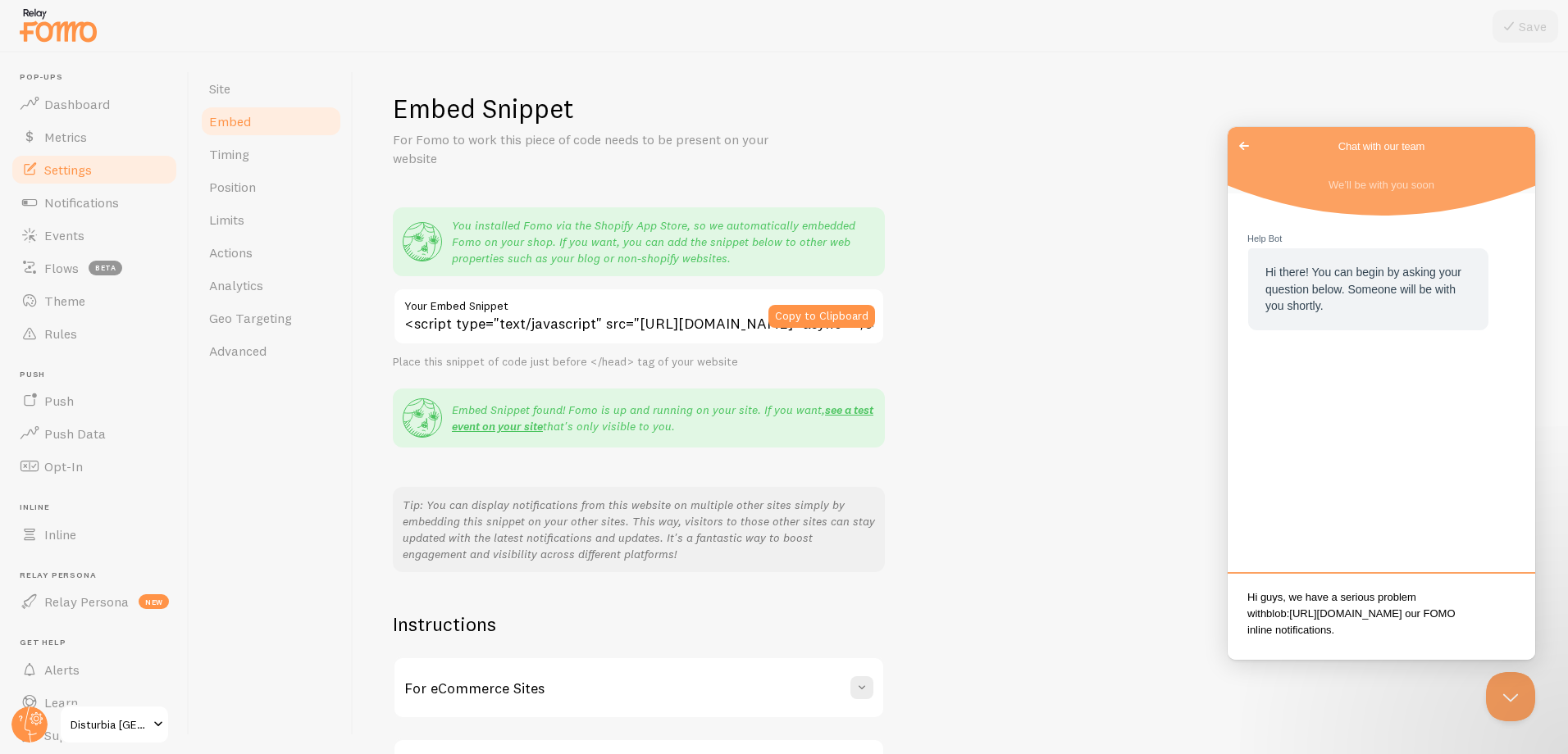 scroll, scrollTop: 0, scrollLeft: 0, axis: both 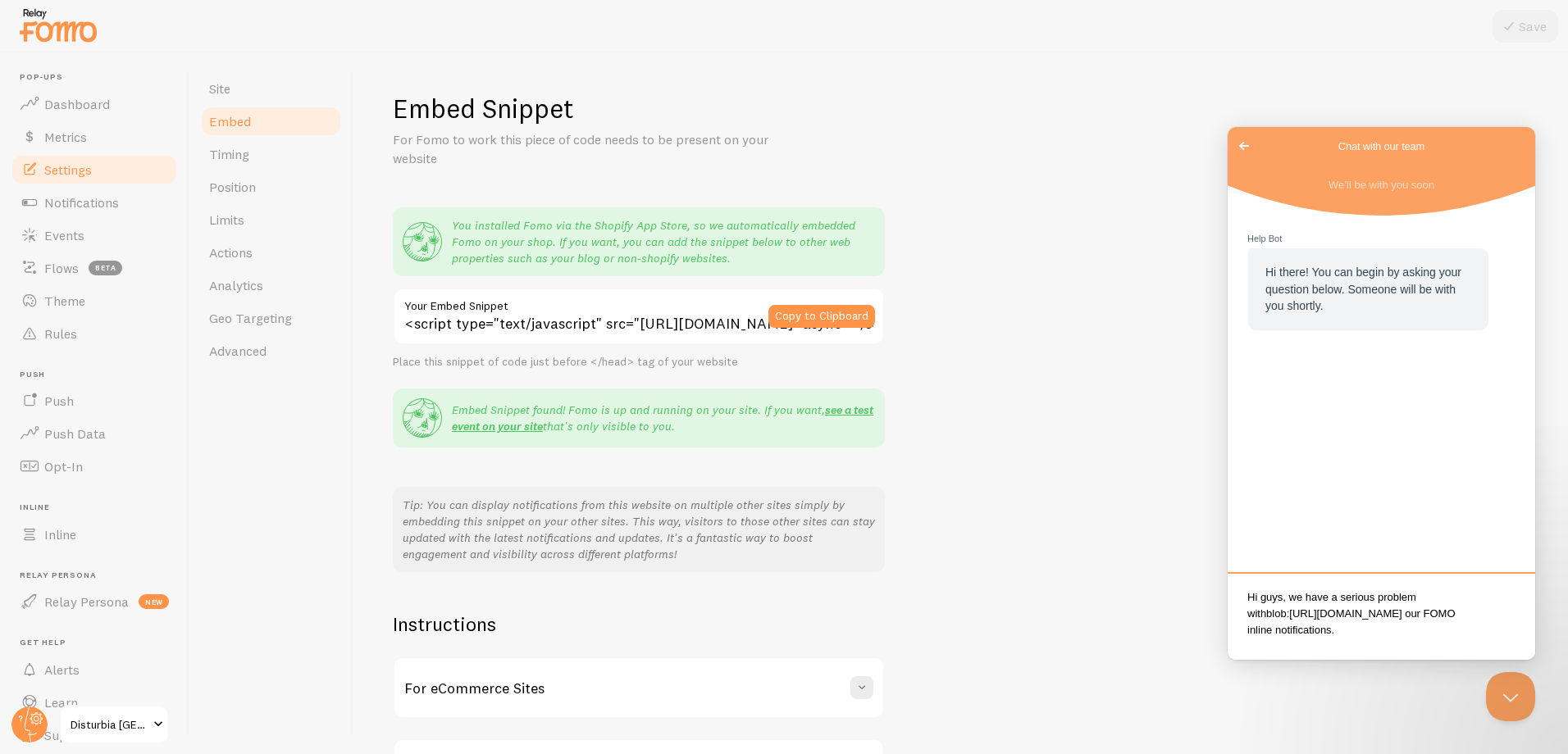 click on "Hi guys, we have a serious problem withblob:https://teams.microsoft.com/9d46fe0d-8cb6-4c08-95bc-f984bc386720 our FOMO inline notifications." at bounding box center [1381, 618] 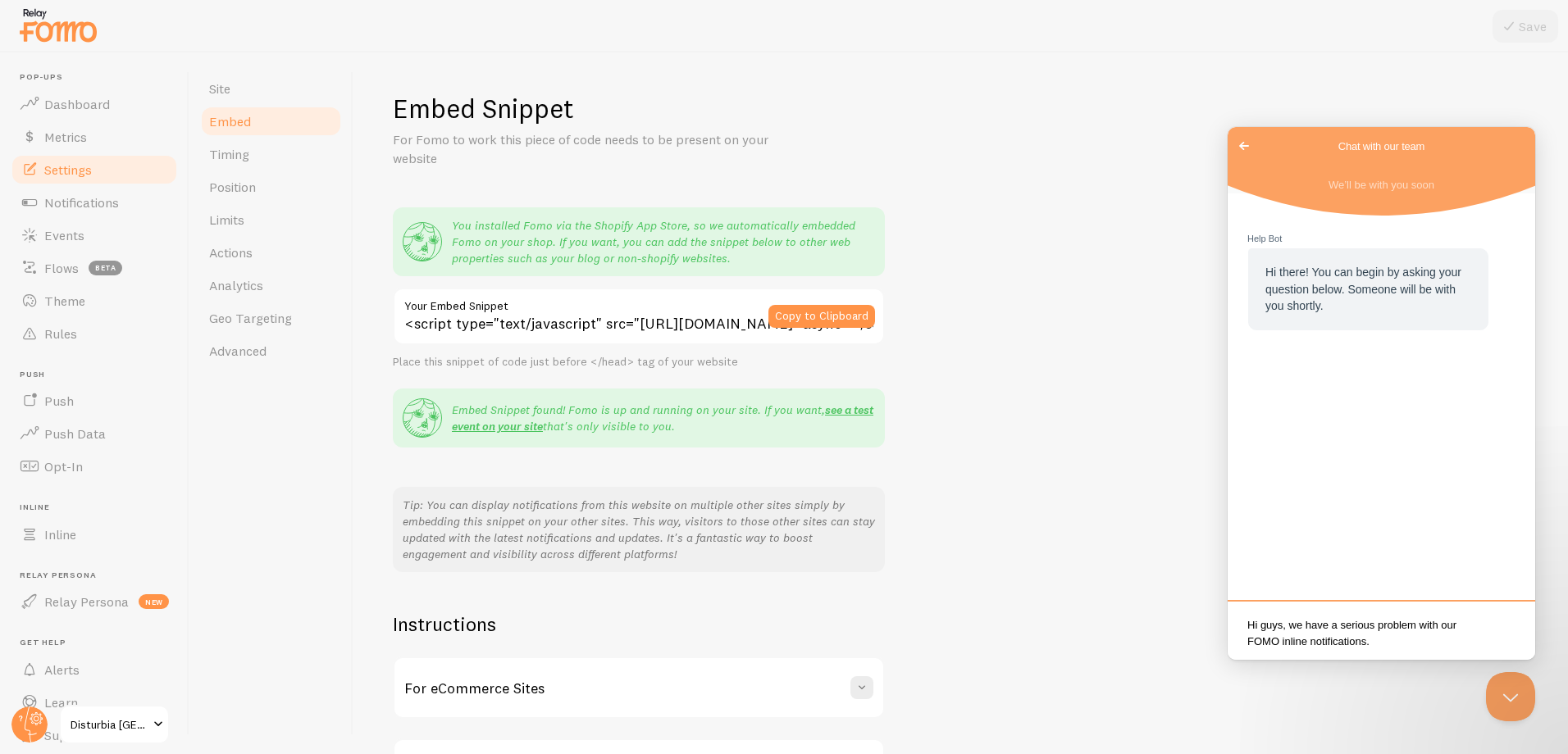 click on "Hi guys, we have a serious problem with our FOMO inline notifications." at bounding box center [1381, 632] 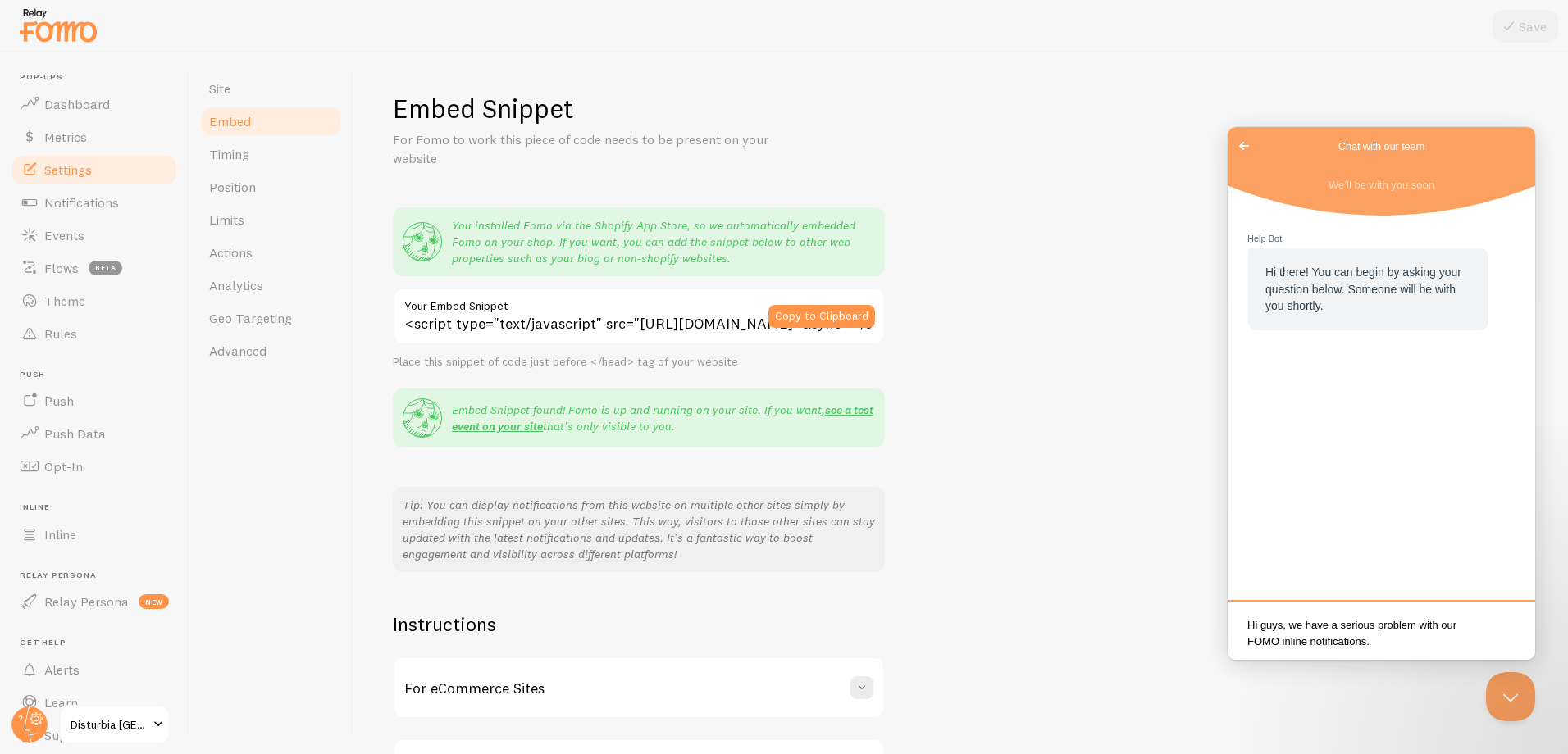 scroll, scrollTop: 3, scrollLeft: 0, axis: vertical 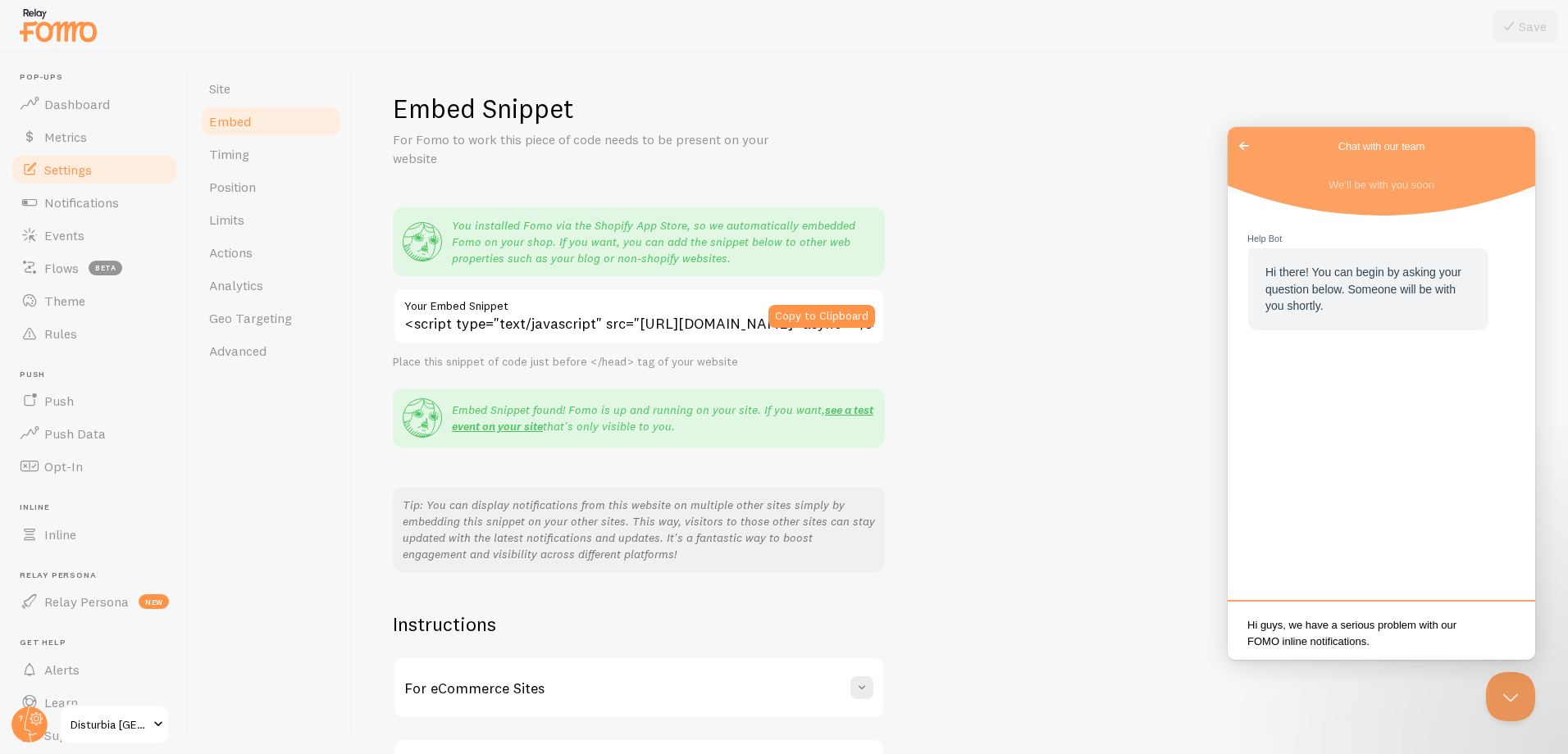 drag, startPoint x: 1417, startPoint y: 629, endPoint x: 1218, endPoint y: 609, distance: 200.0025 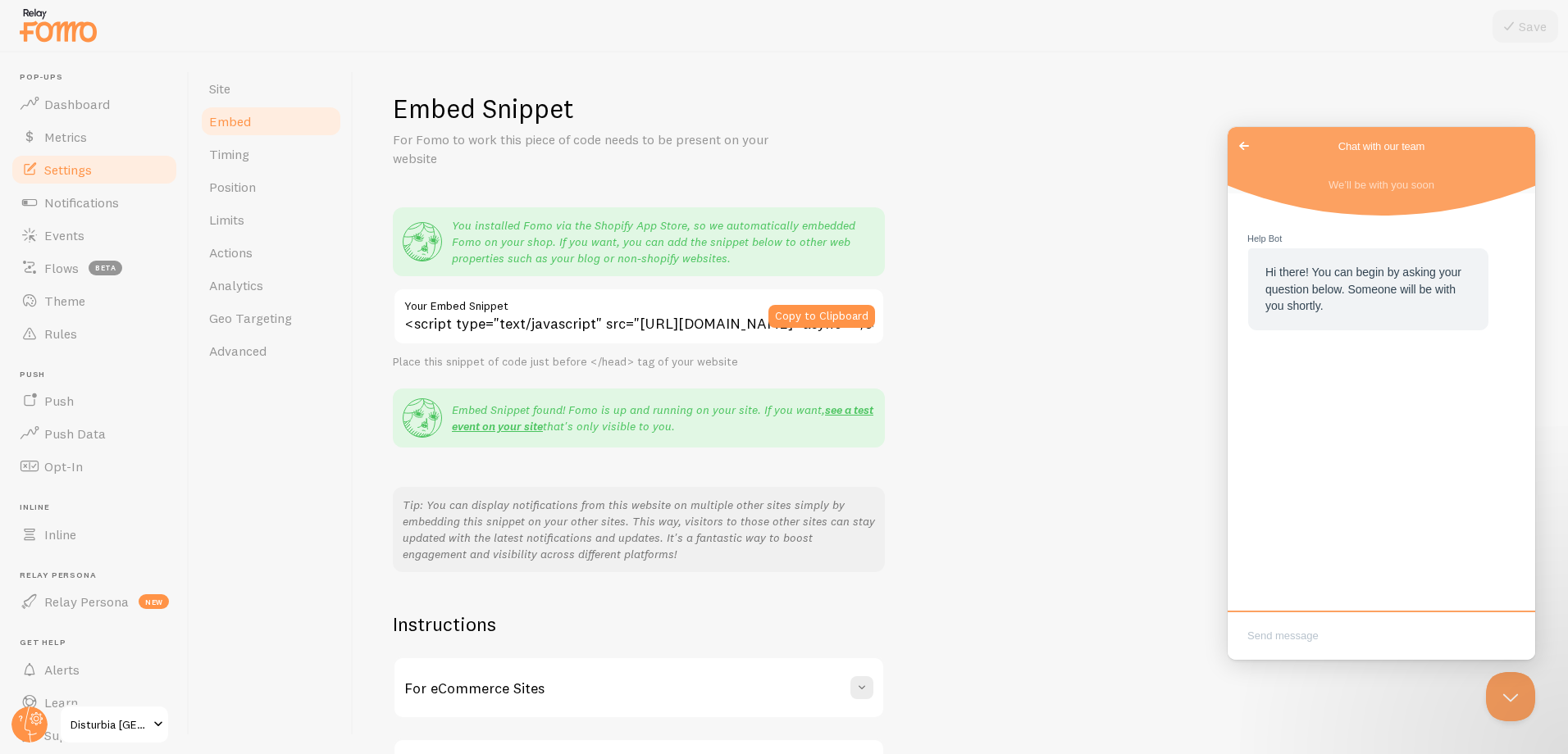 type 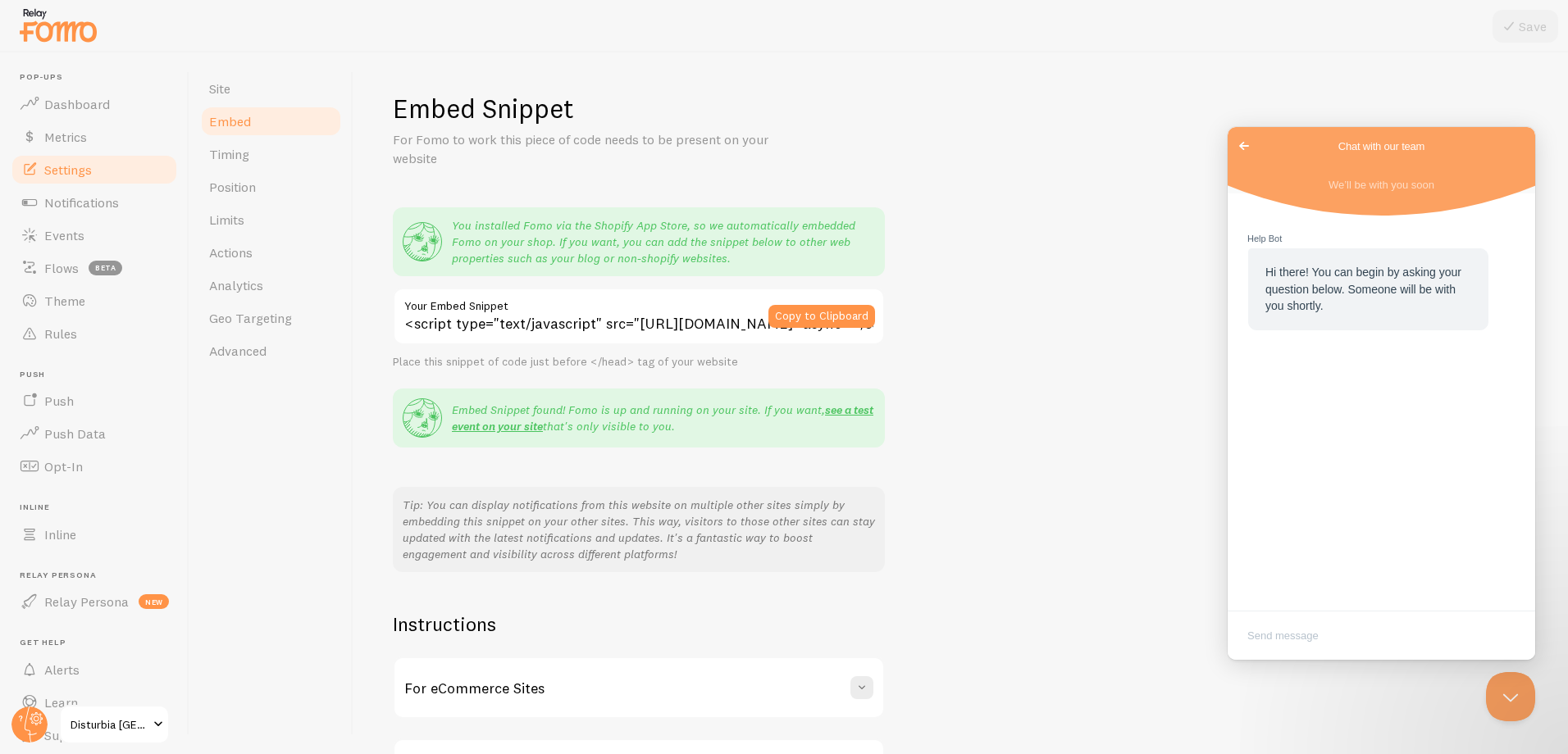 click on "Go back" at bounding box center [1244, 146] 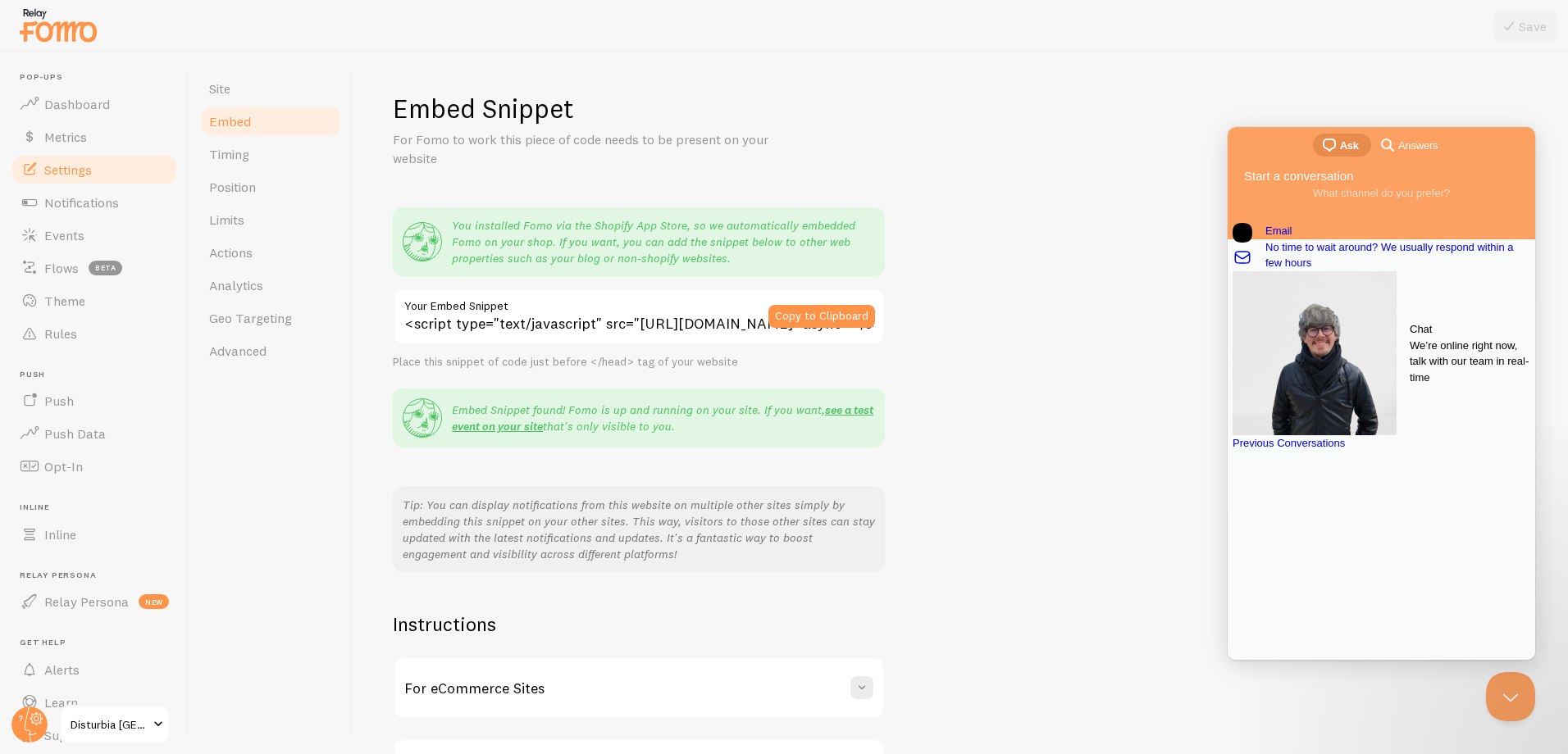 click on "Chat" at bounding box center [1470, 329] 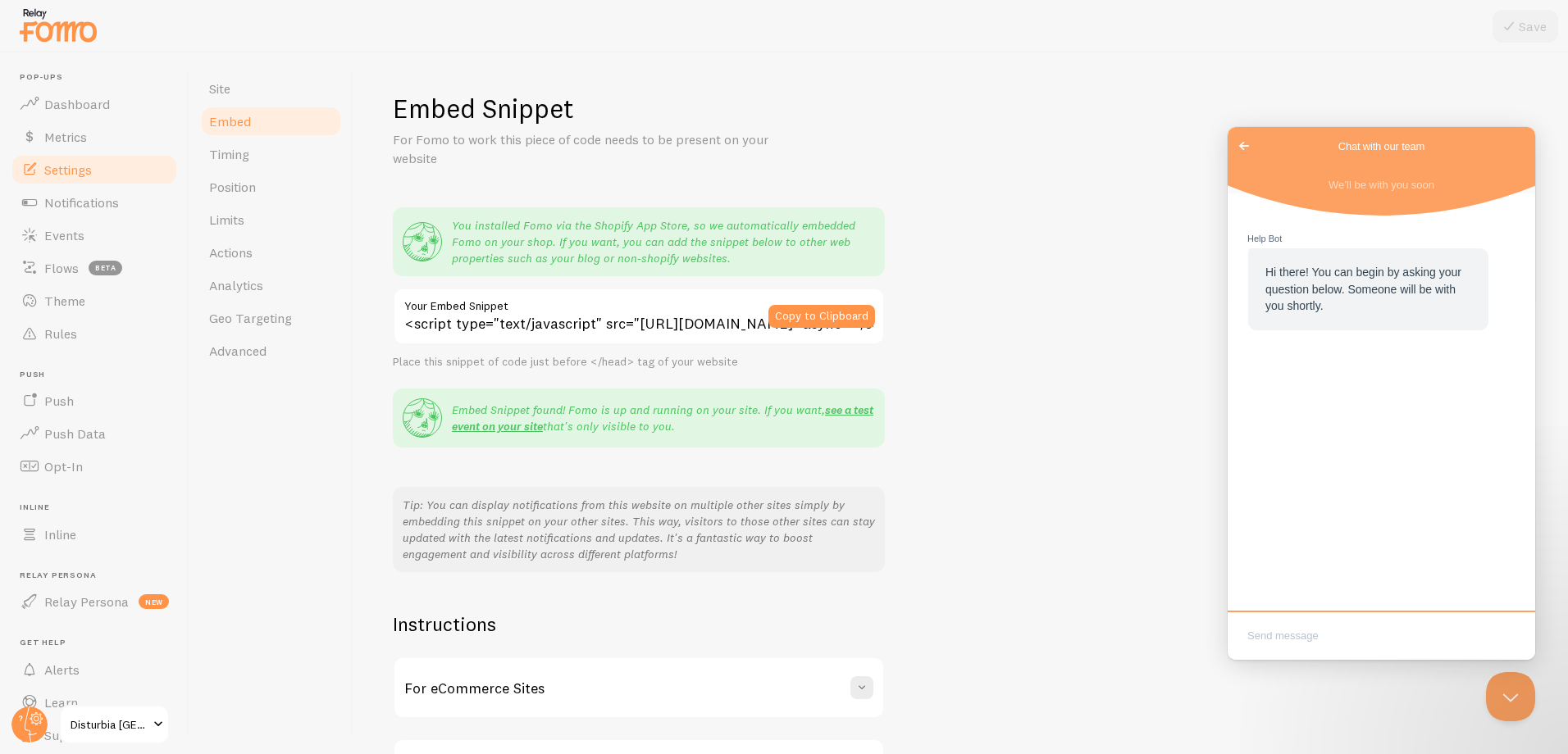 click on "Go back" at bounding box center (1244, 146) 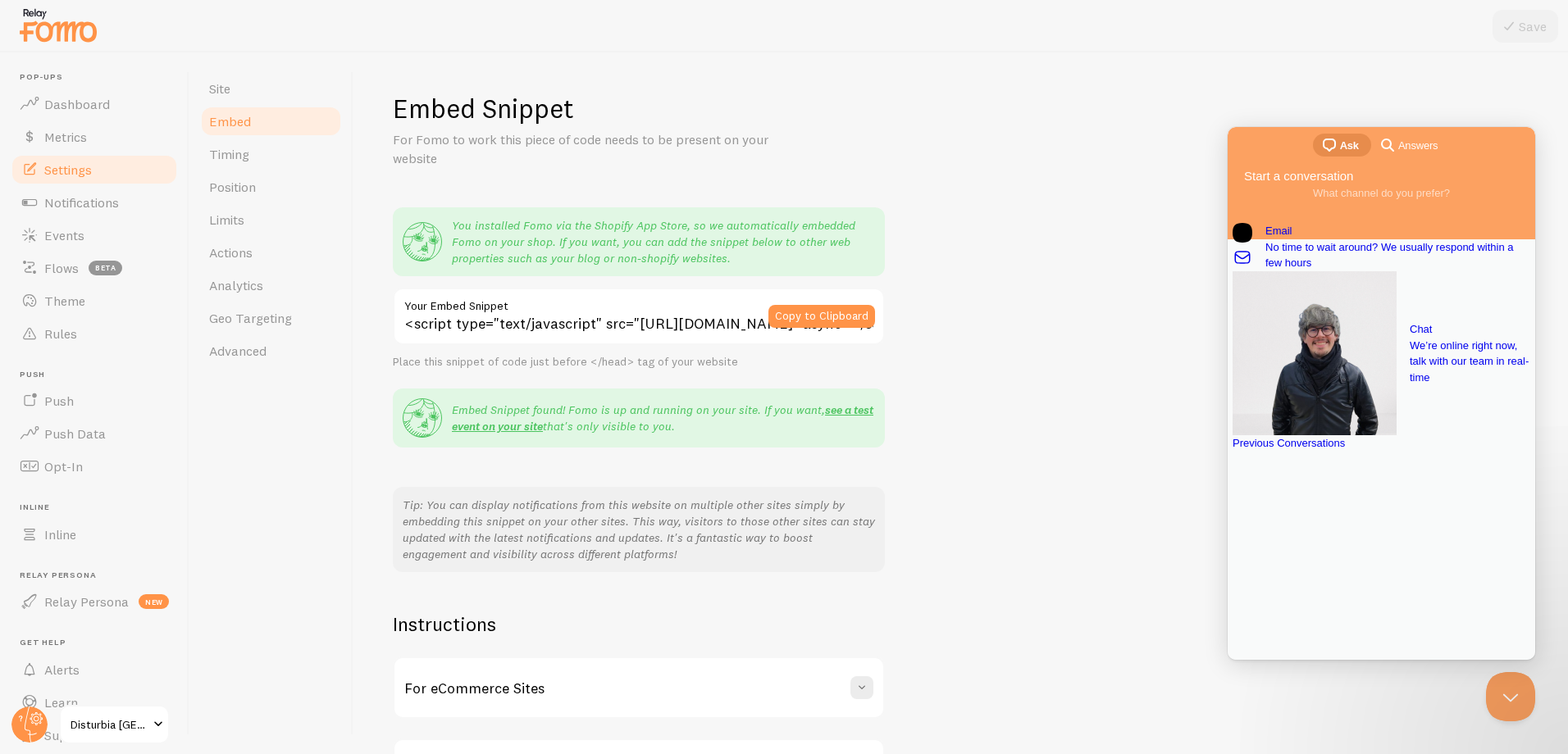 click on "Previous Conversations" at bounding box center [1381, 443] 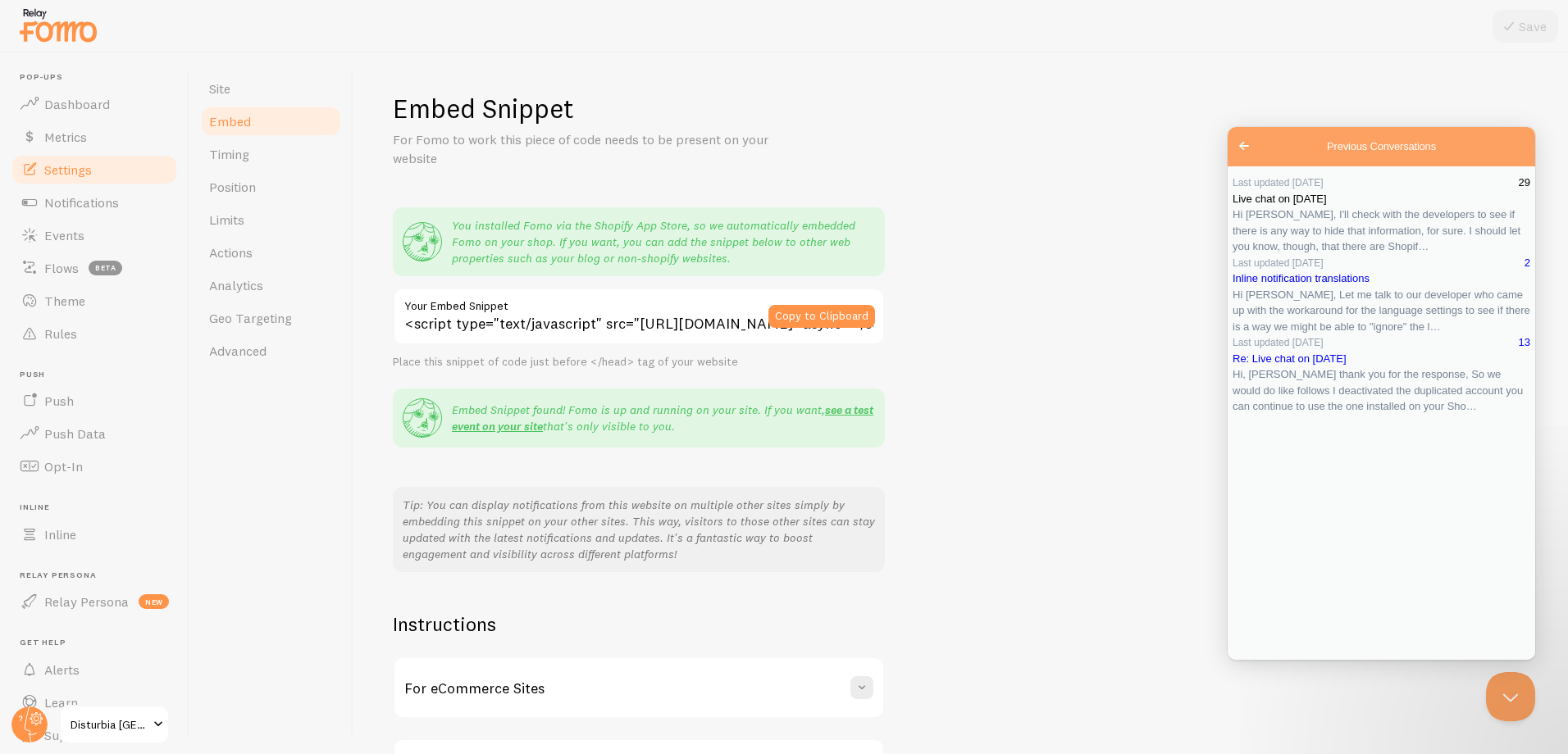 click on "Hi Richard, I'll check with the developers to see if there is any way to hide
that information, for sure. I should let you know, though, that there are
Shopif…" at bounding box center [1381, 230] 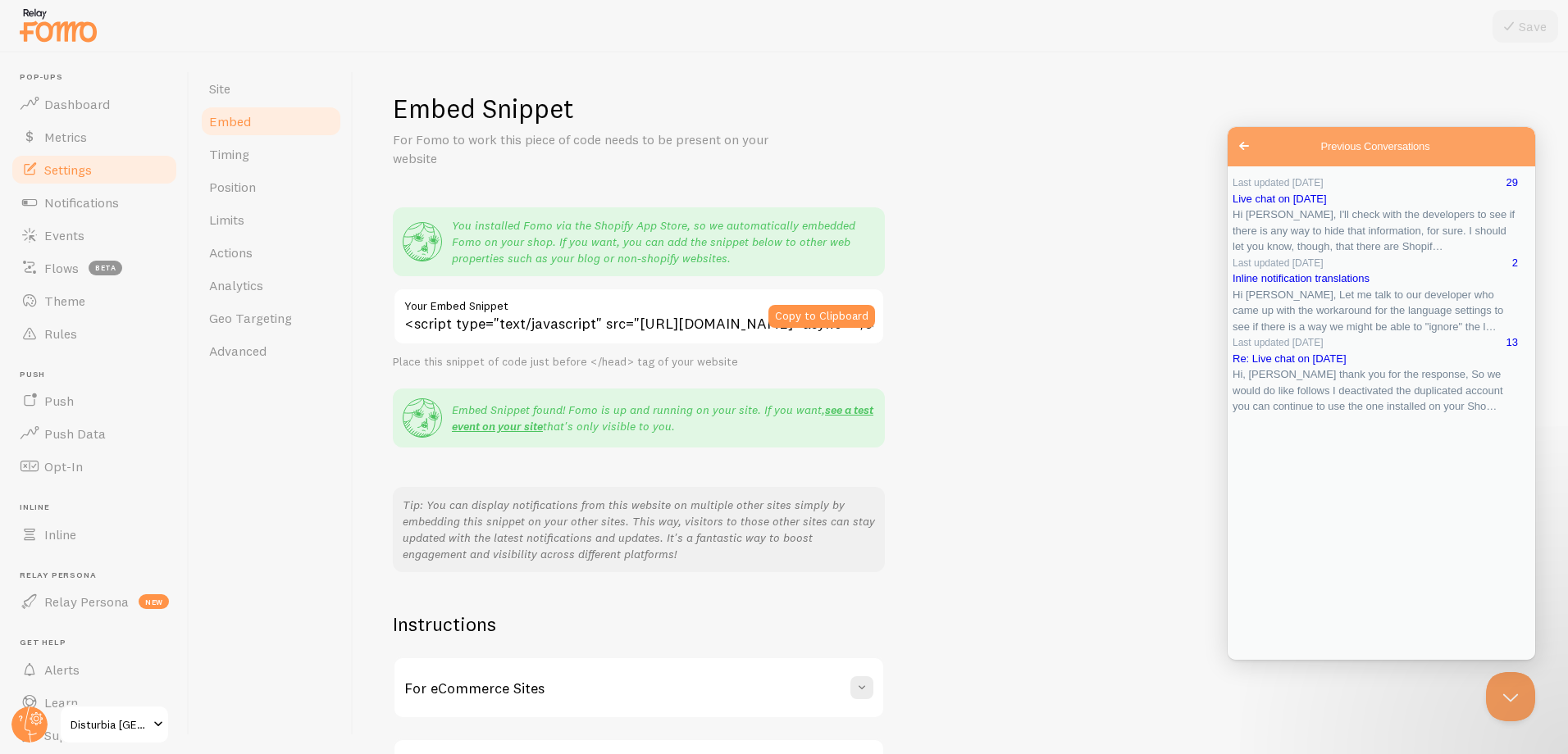 scroll, scrollTop: 3677, scrollLeft: 0, axis: vertical 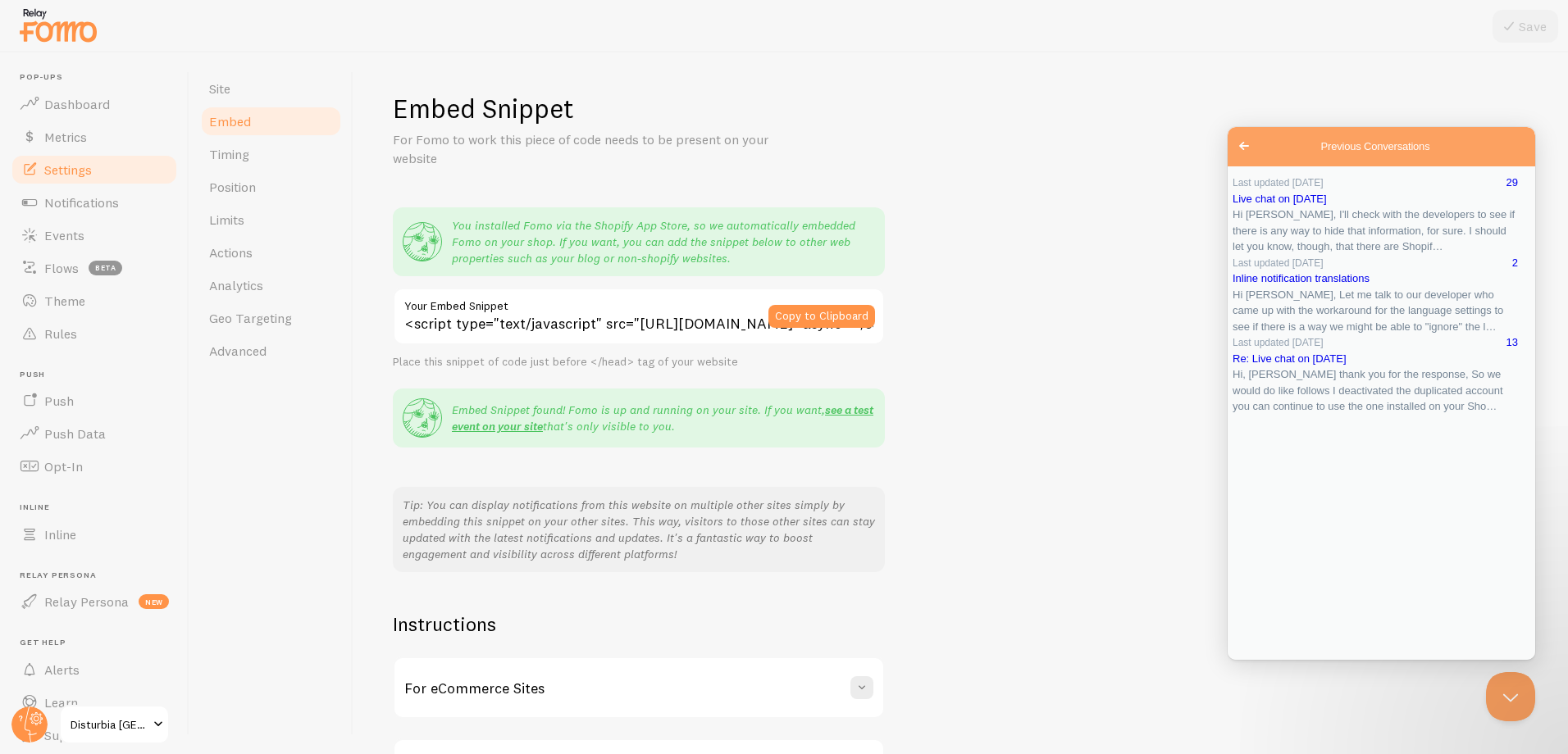 click at bounding box center (1381, 4694) 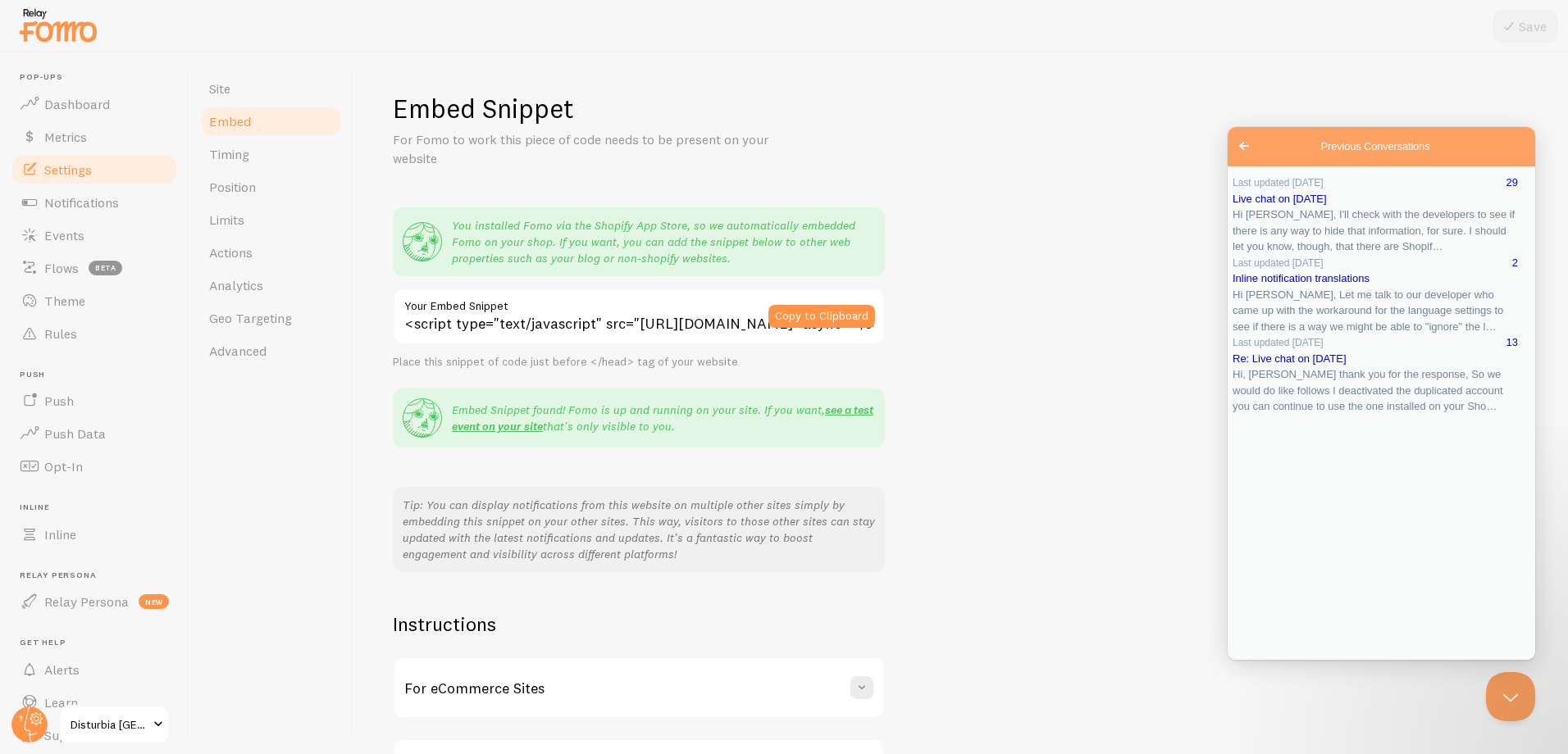 click on "Close" at bounding box center [1242, 670] 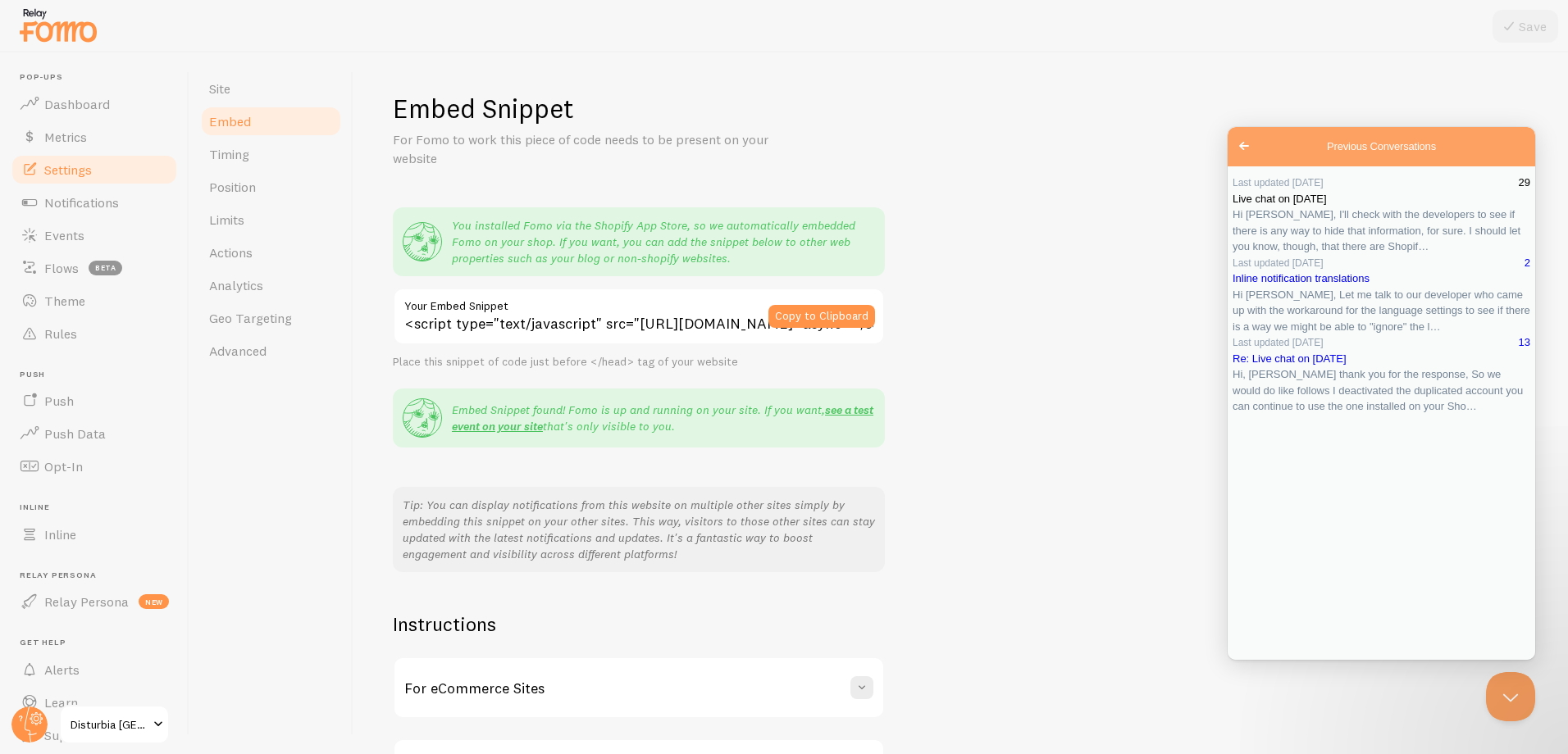 click on "Hi Richard, I'll check with the developers to see if there is any way to hide
that information, for sure. I should let you know, though, that there are
Shopif…" at bounding box center [1381, 230] 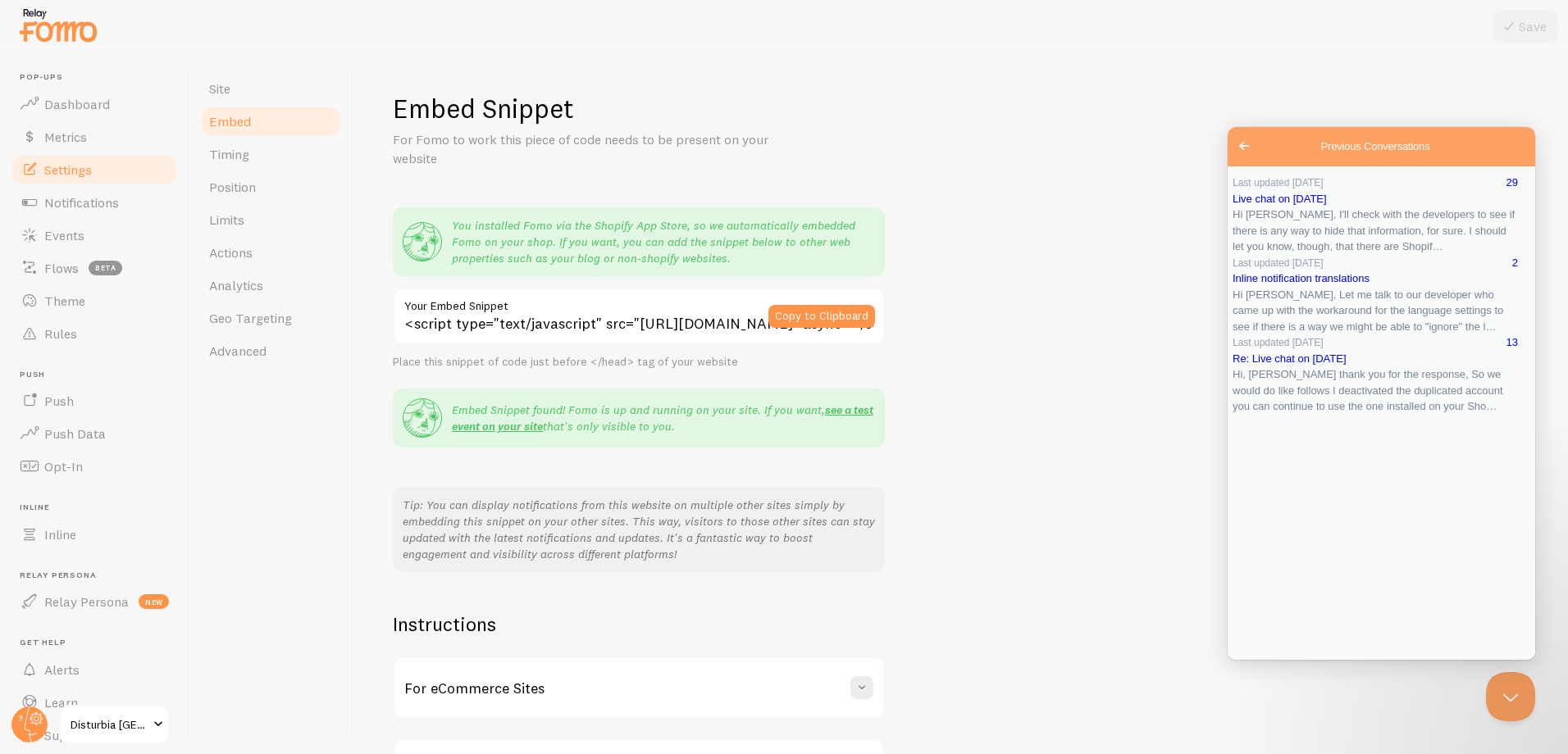 scroll, scrollTop: 3677, scrollLeft: 0, axis: vertical 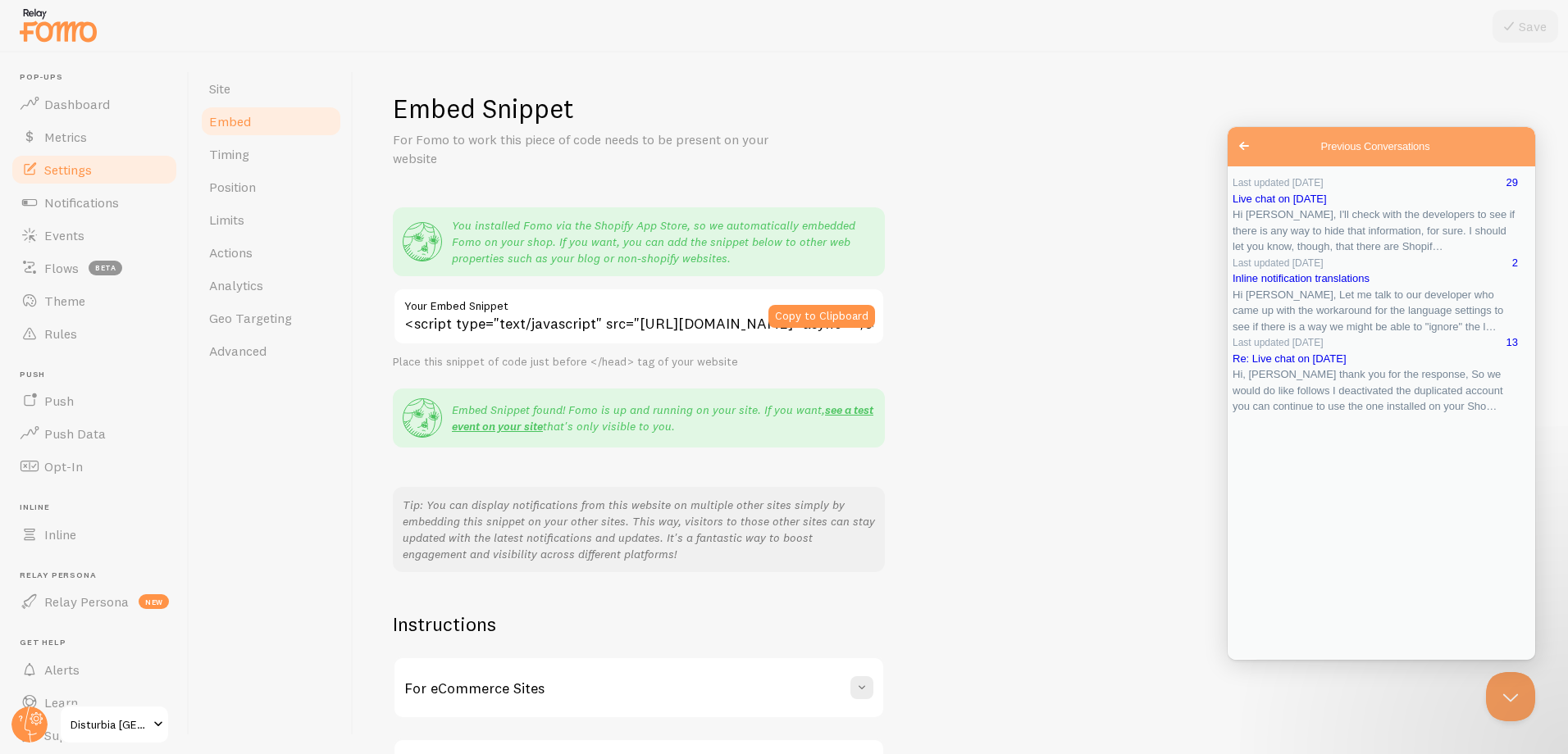 click on "Close" at bounding box center (1242, 670) 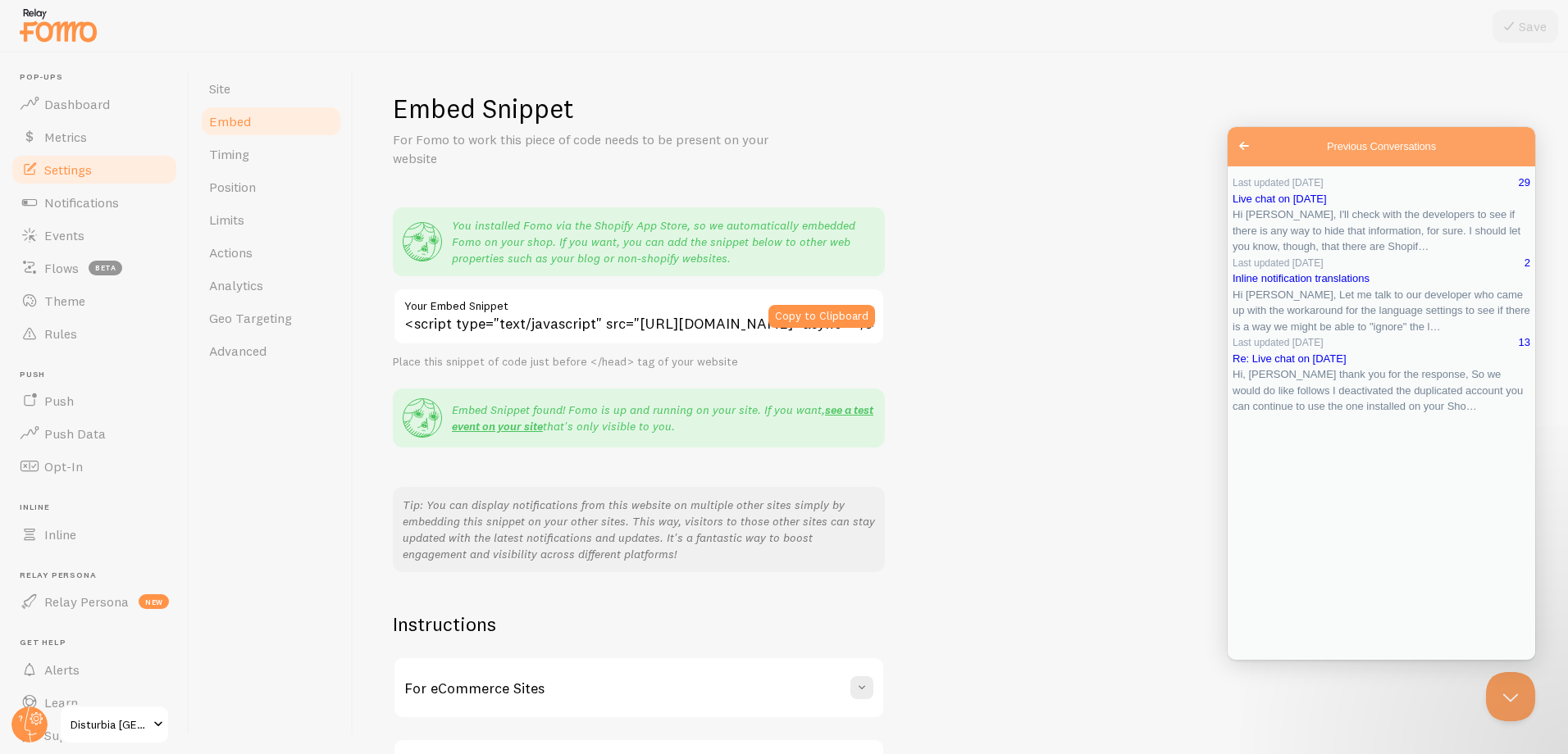 click on "Go back" at bounding box center [1244, 146] 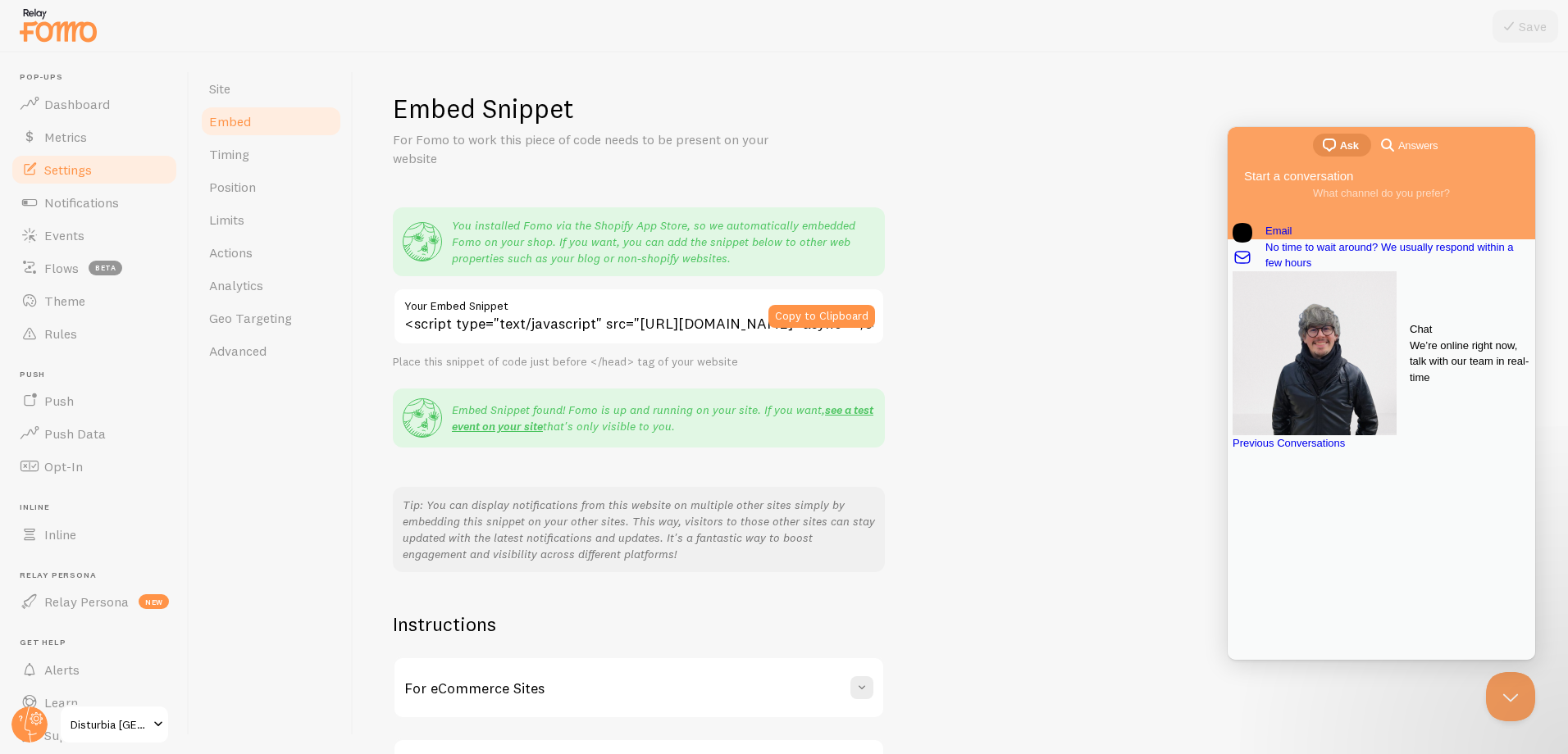 click on "We’re online right now, talk with our team in real-time" at bounding box center (1470, 361) 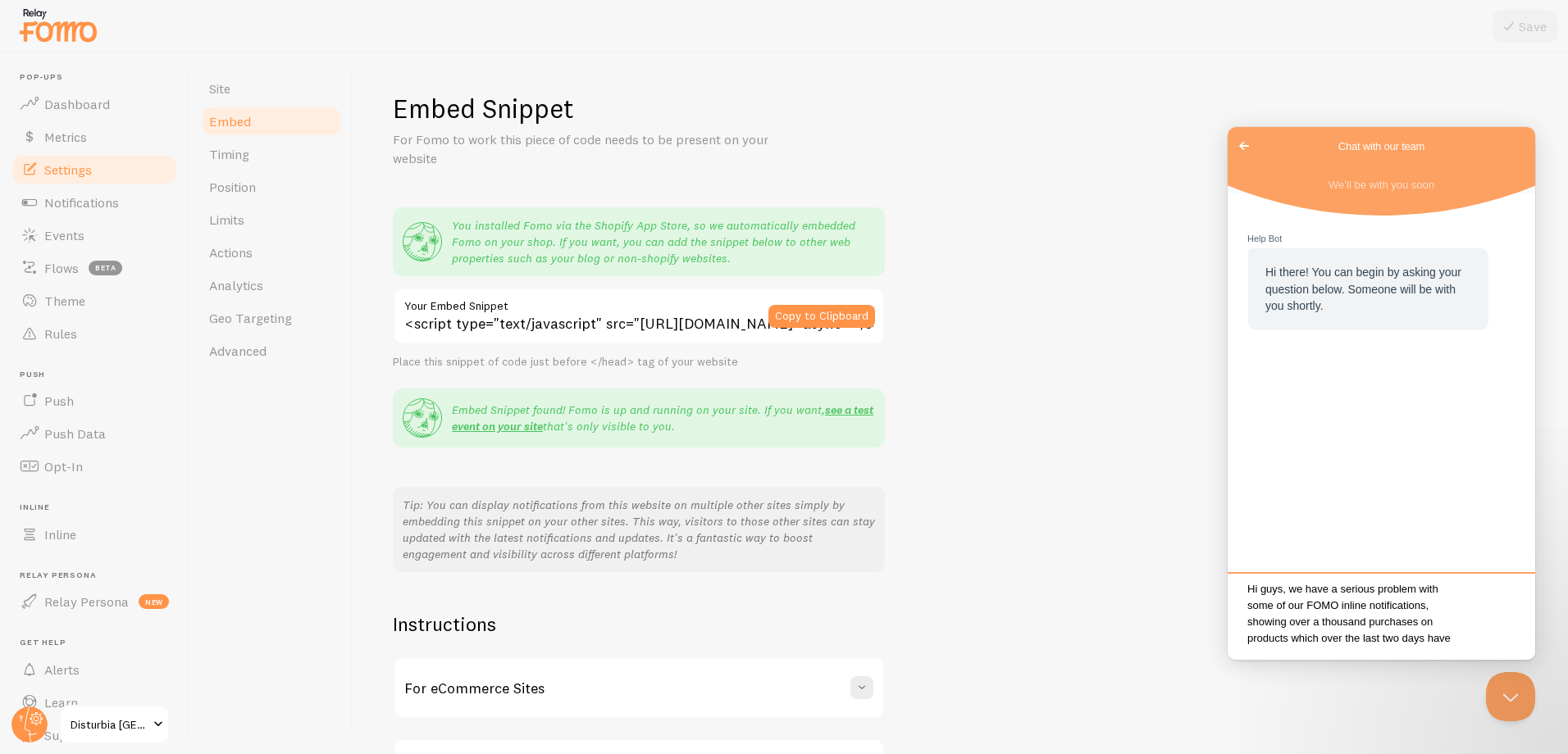 scroll, scrollTop: 13, scrollLeft: 0, axis: vertical 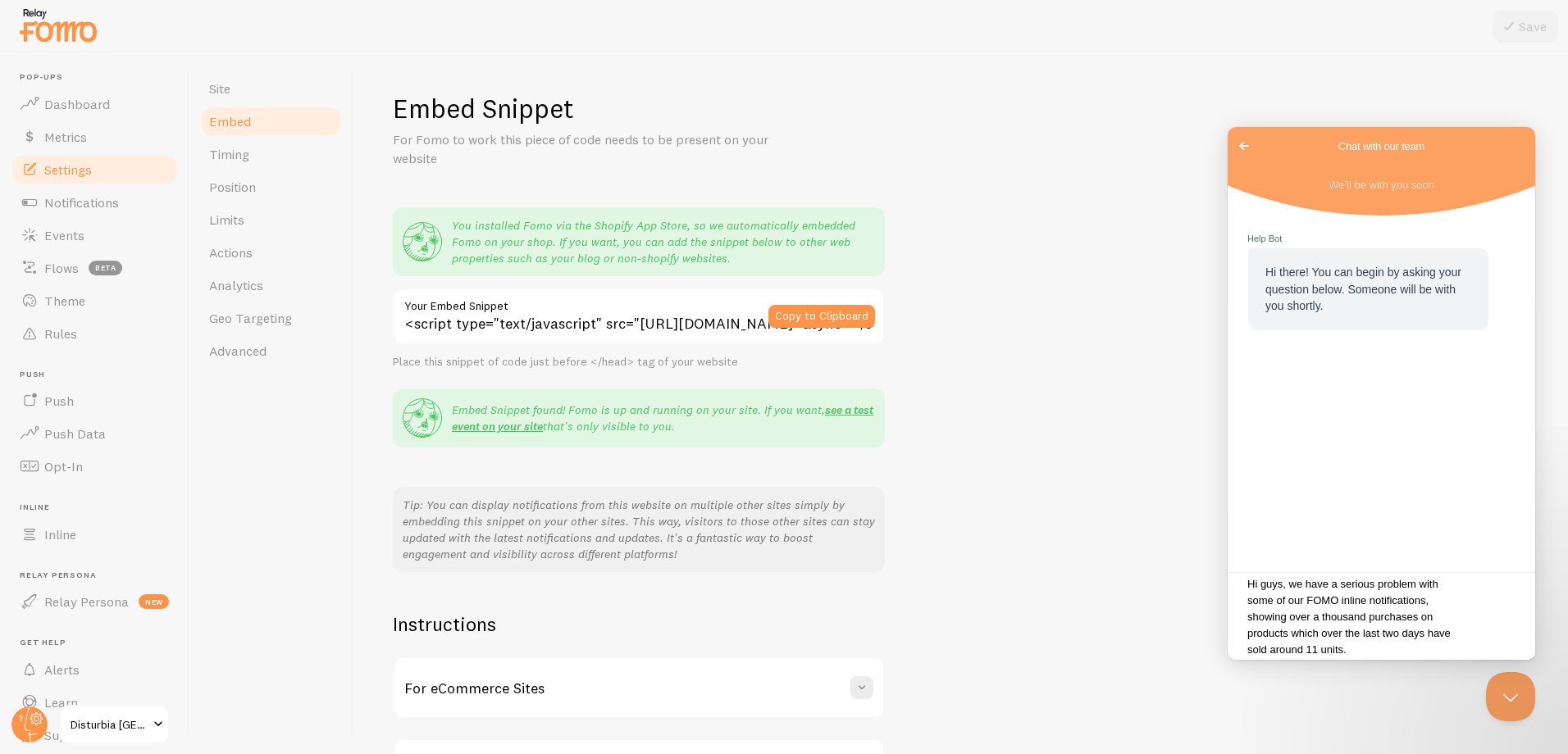 click on "Hi guys, we have a serious problem with some of our FOMO inline notifications, showing over a thousand purchases on products which over the last two days have sold around 11 units." at bounding box center (1381, 618) 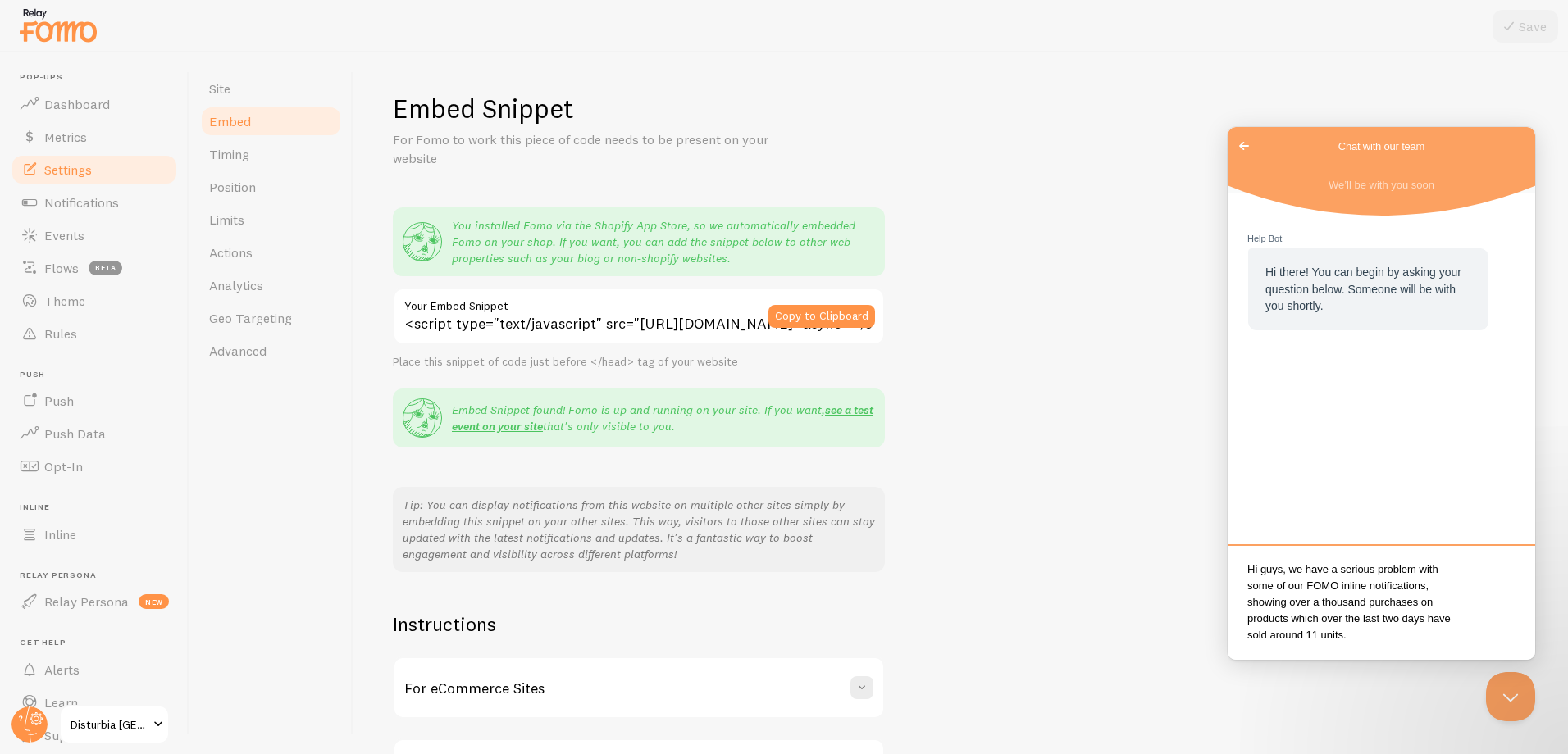 paste on "I can't pull an exact 24hrs, but this is the correct sales from yesterday and this morning -
Maple Skirt - 21
Orbweb - 0
Gloriana Shirt - 11" 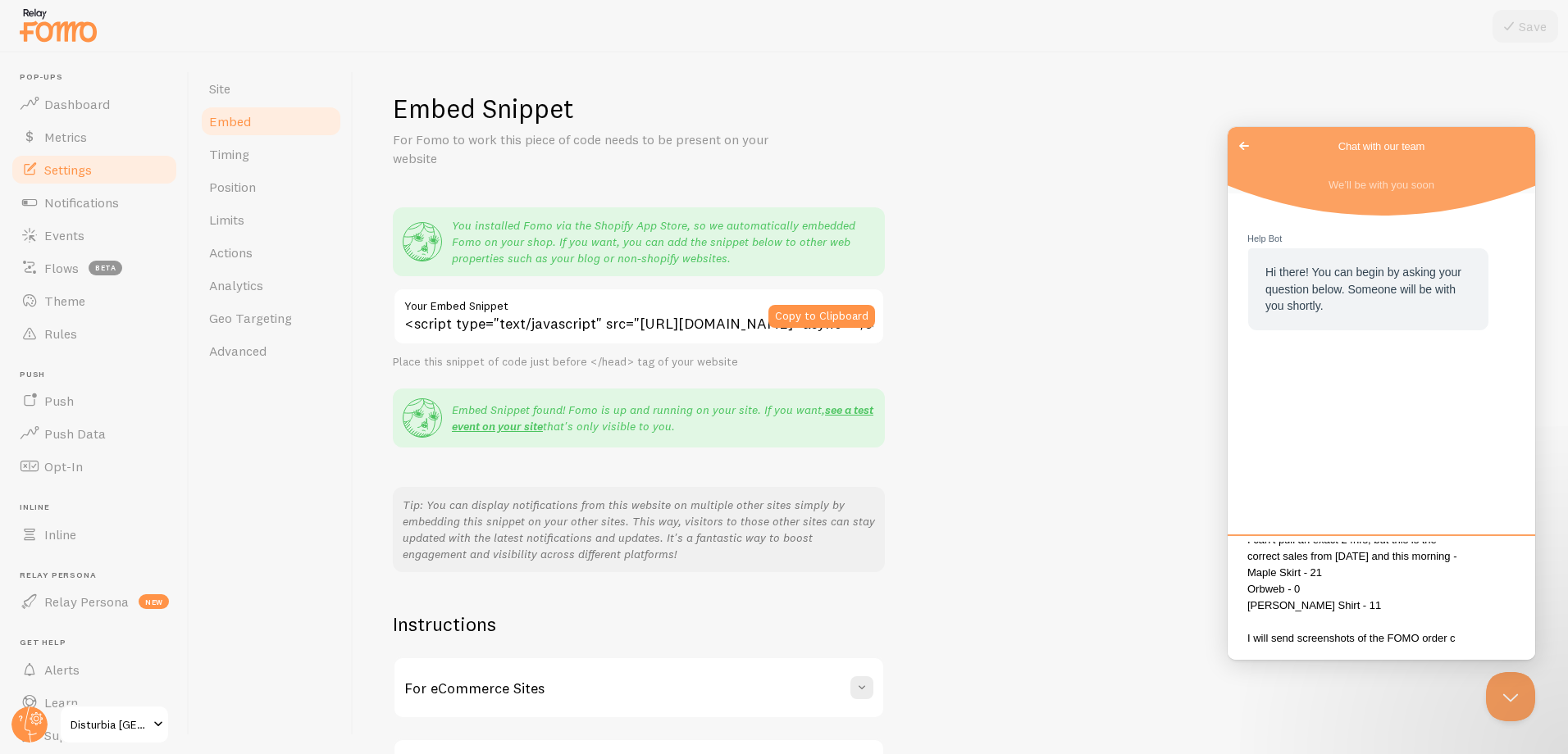 scroll, scrollTop: 139, scrollLeft: 0, axis: vertical 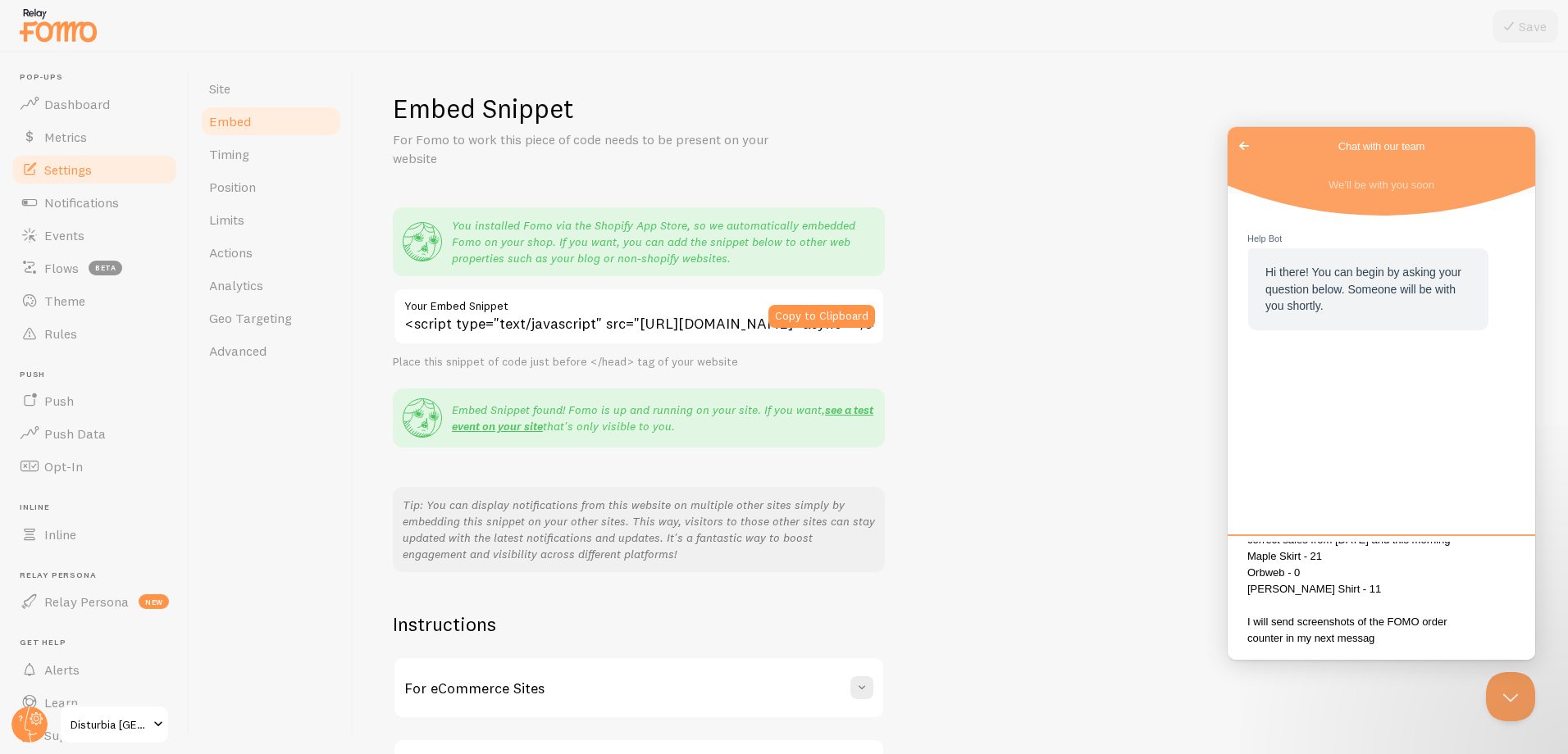 type on "Hi guys, we have a serious problem with some of our FOMO inline notifications, showing over a thousand purchases on products which over the last two days have sold around 11 units.
I can't pull an exact 24hrs, but this is the correct sales from yesterday and this morning -
Maple Skirt - 21
Orbweb - 0
Gloriana Shirt - 11
I will send screenshots of the FOMO order counter in my next message" 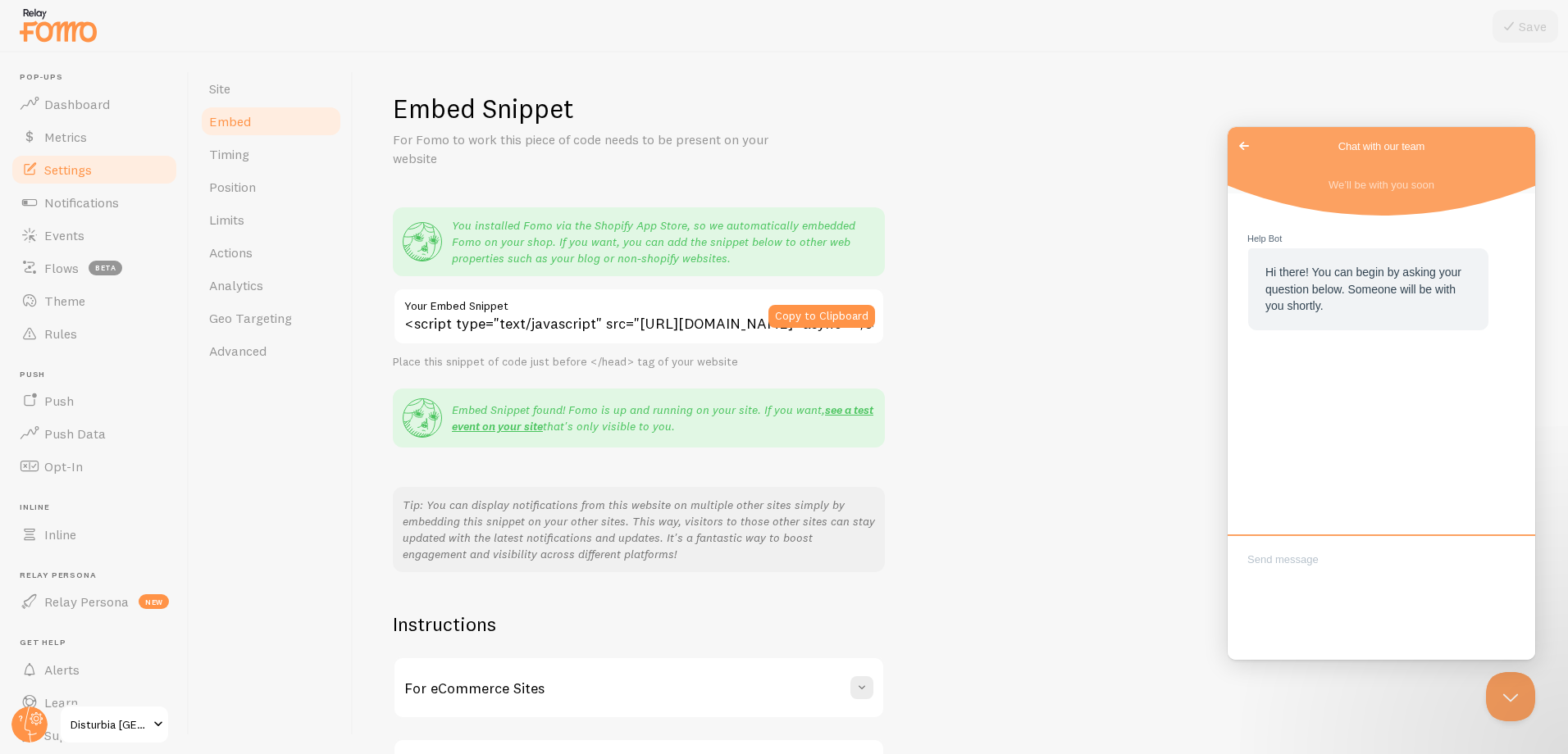 scroll, scrollTop: 0, scrollLeft: 0, axis: both 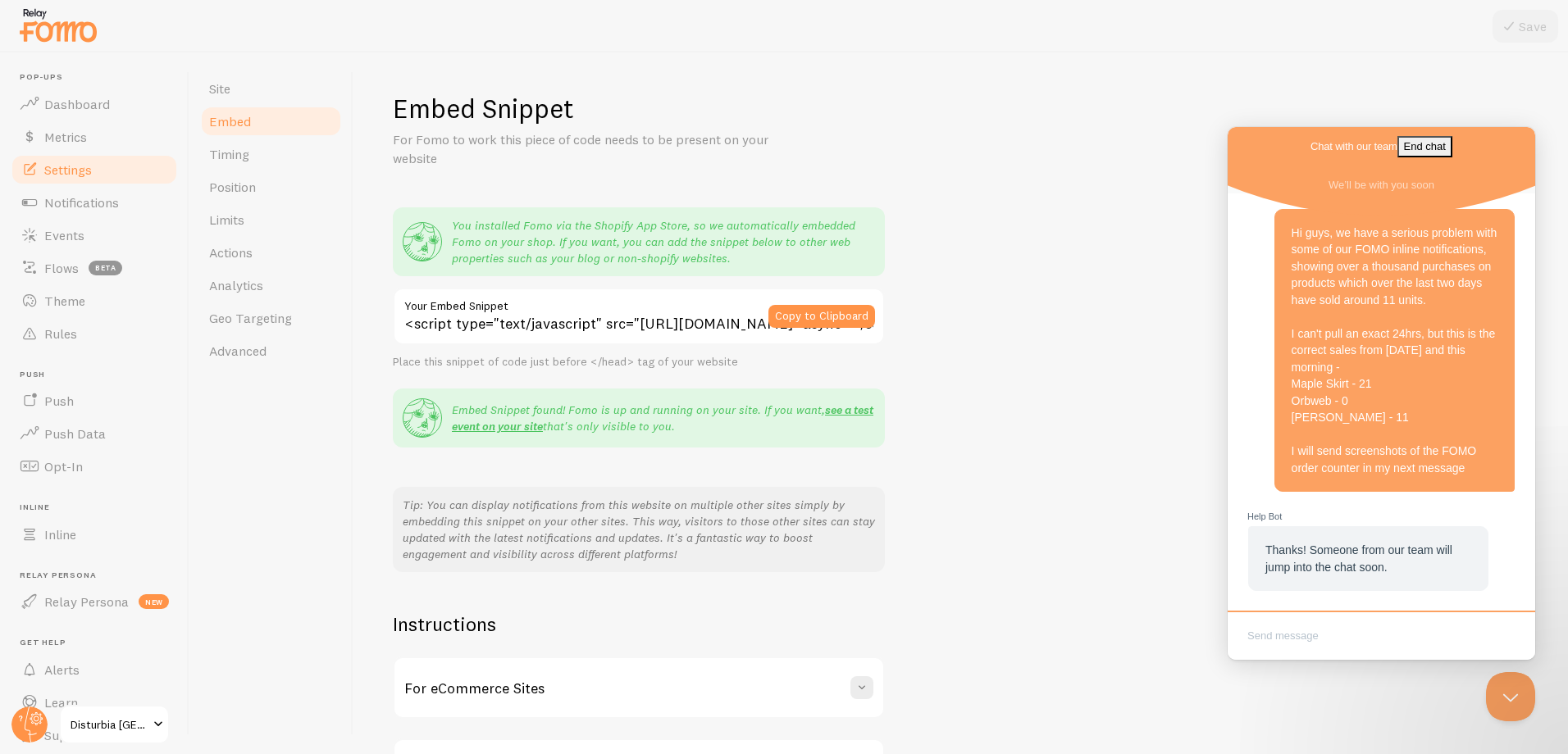type 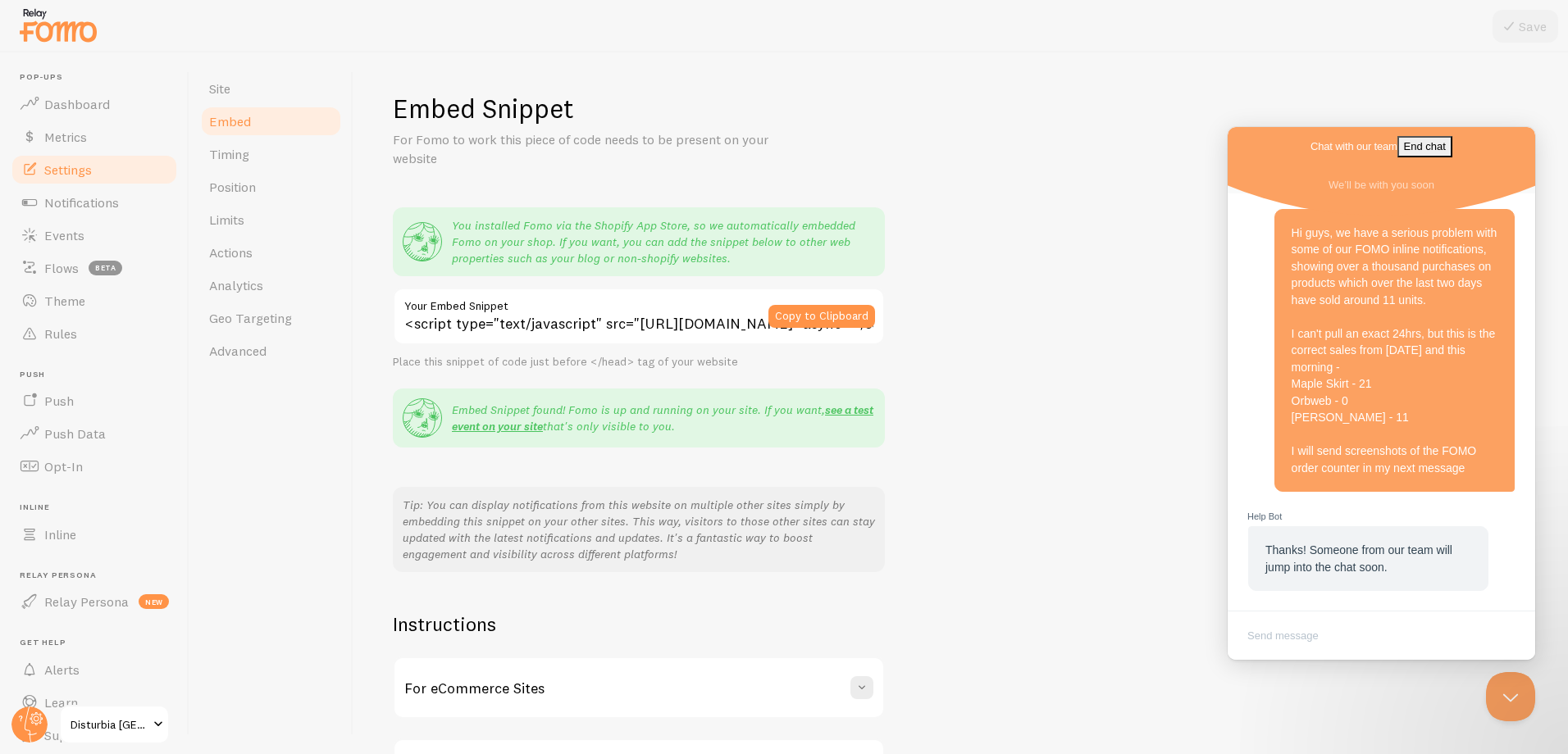 scroll, scrollTop: 0, scrollLeft: 0, axis: both 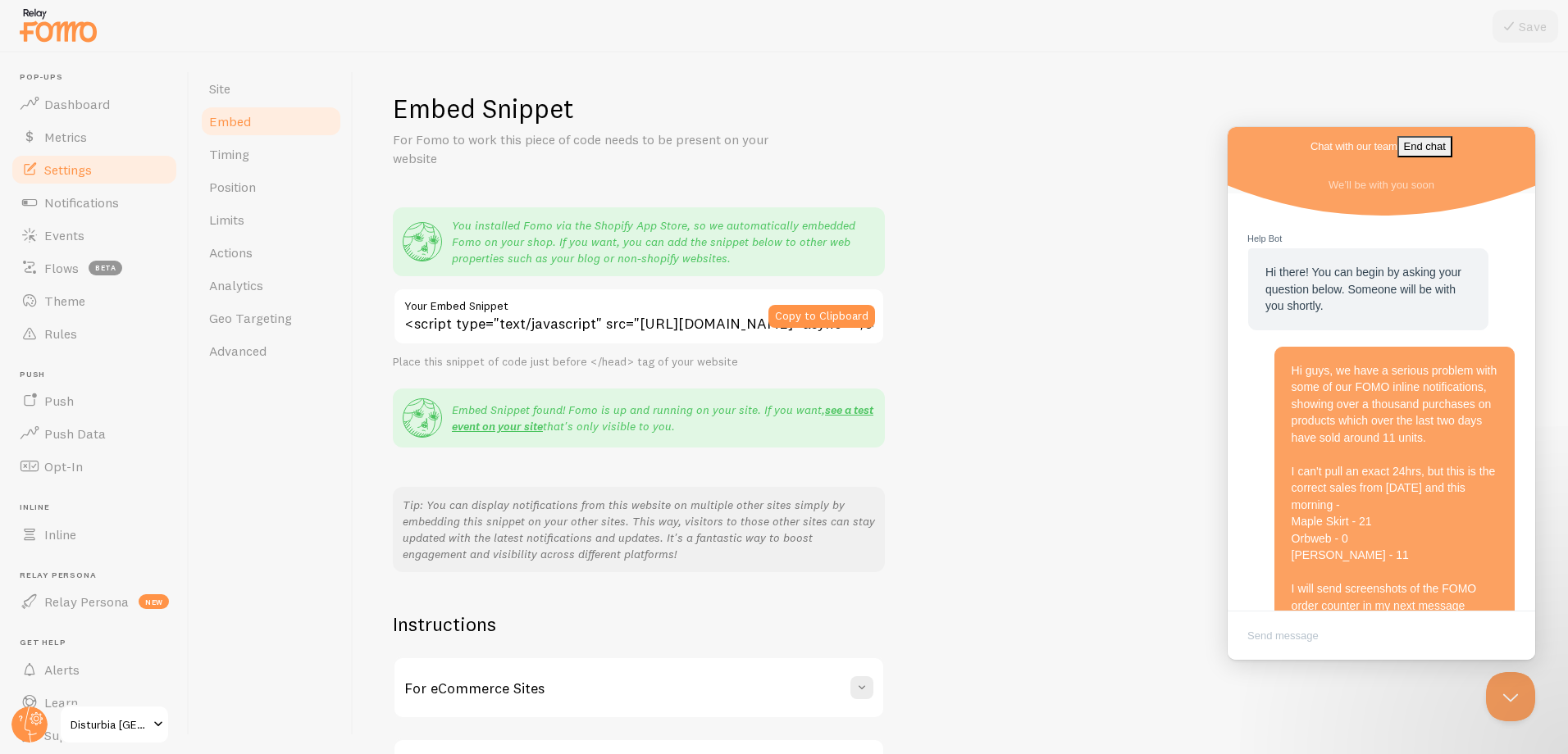 click on "Chat with our team End chat" at bounding box center [1381, 147] 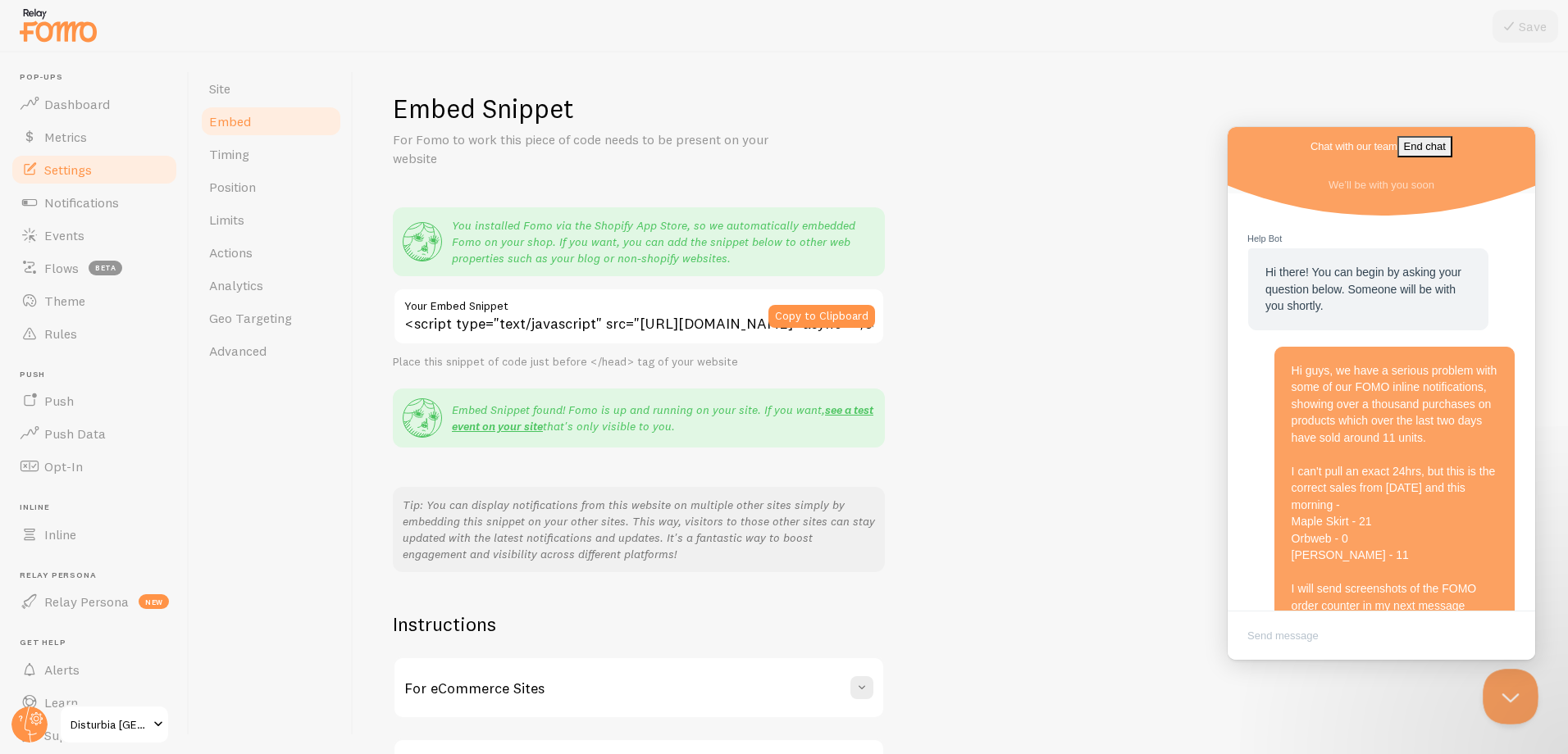 click at bounding box center [1507, 693] 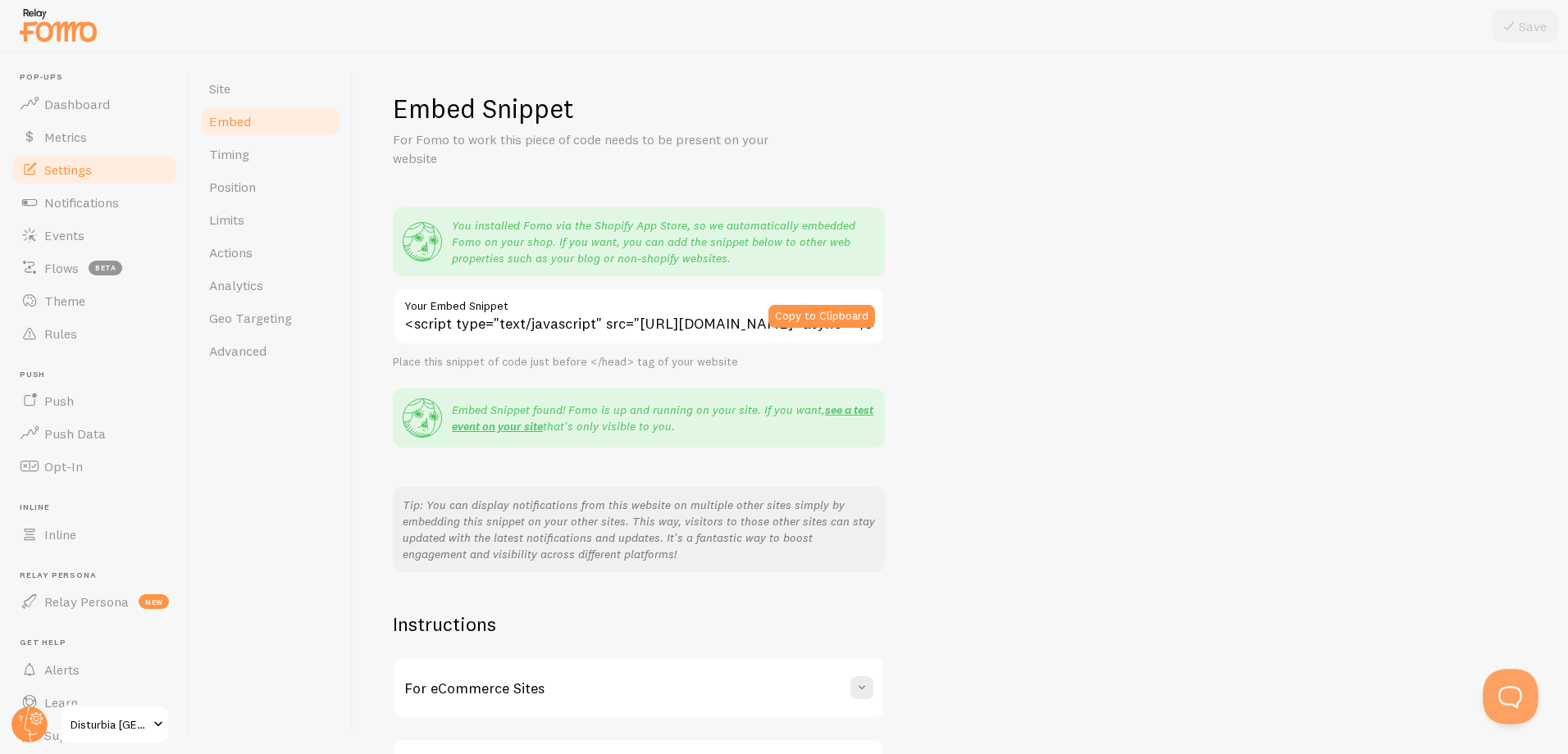 click at bounding box center (1507, 693) 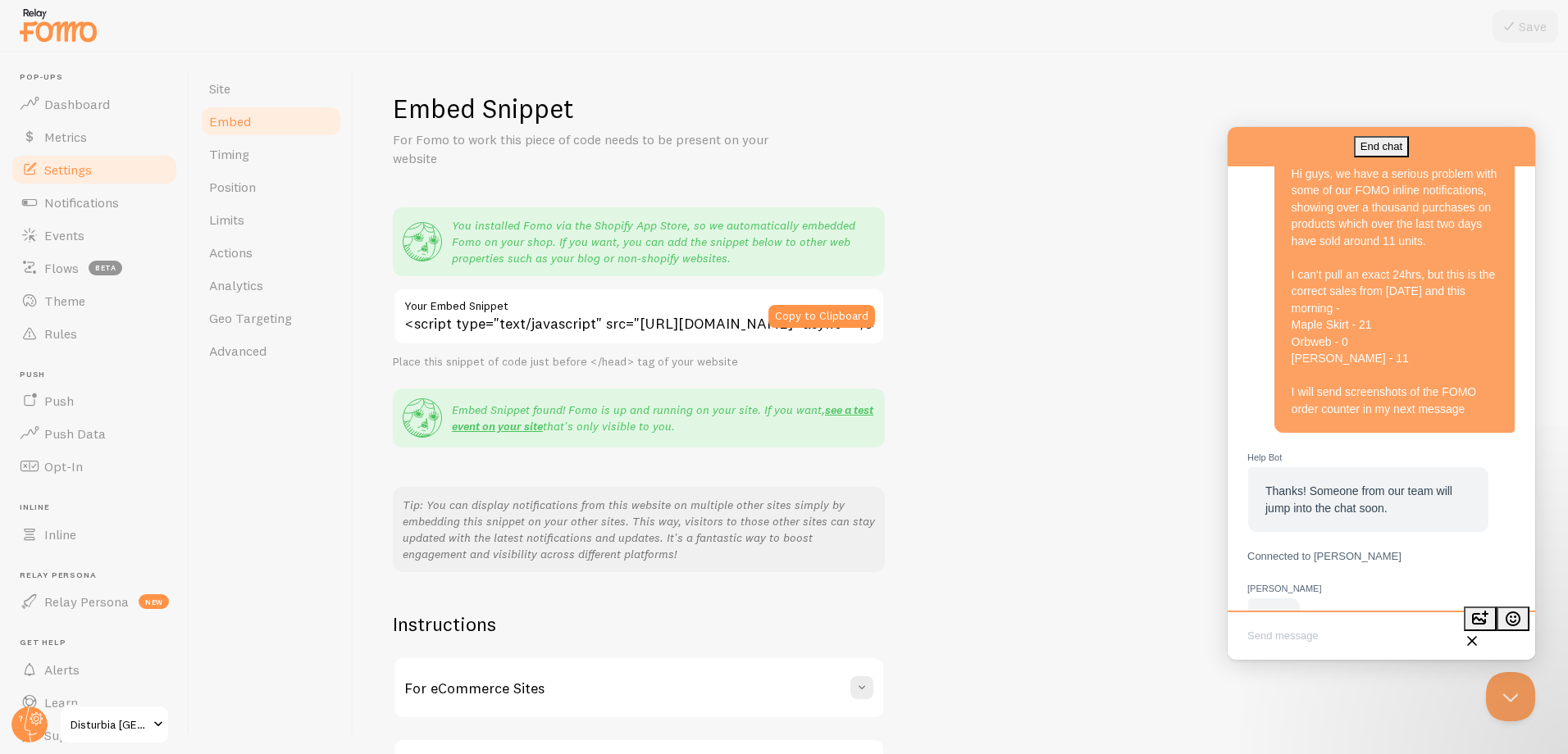 scroll, scrollTop: 240, scrollLeft: 0, axis: vertical 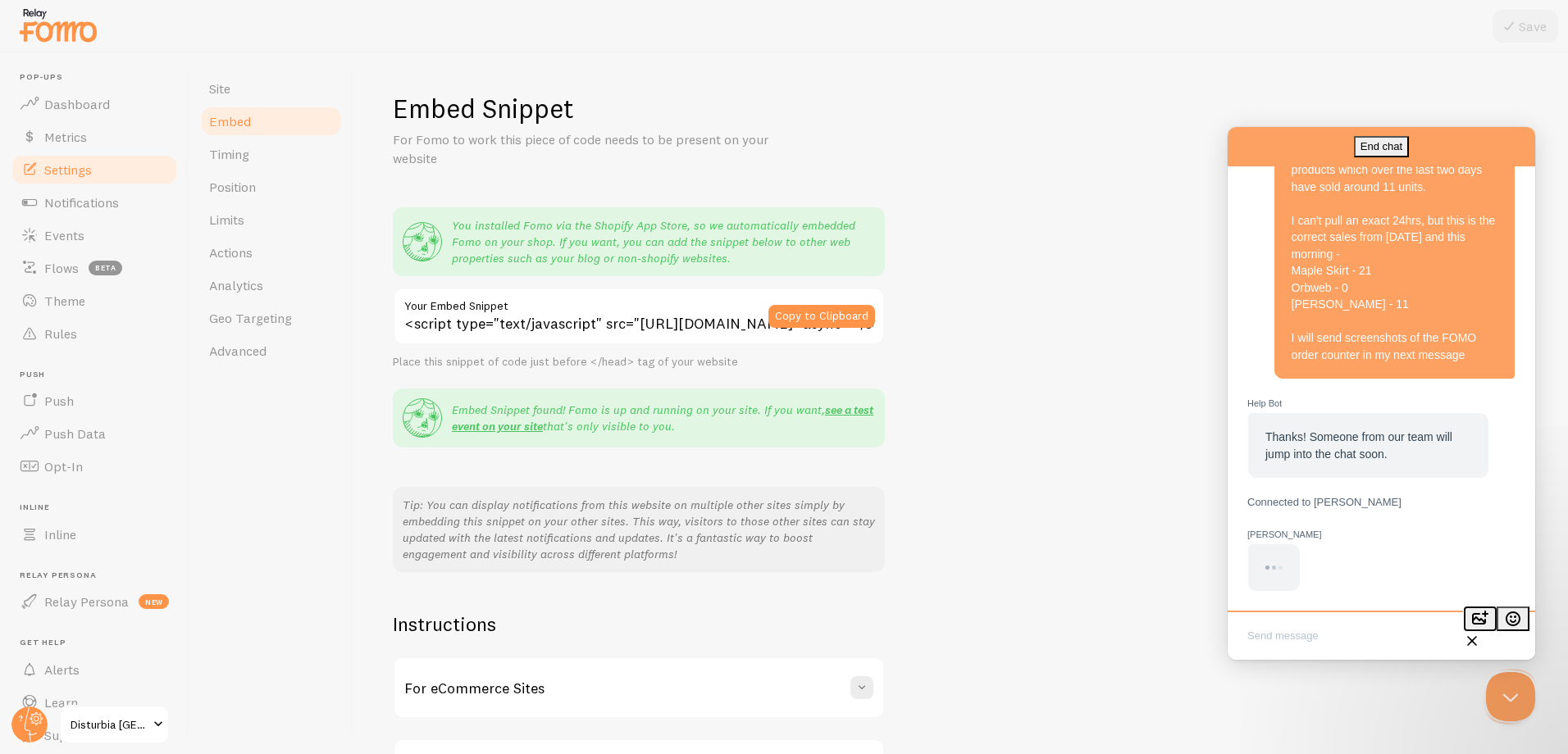 click on "image-plus" at bounding box center [1480, 619] 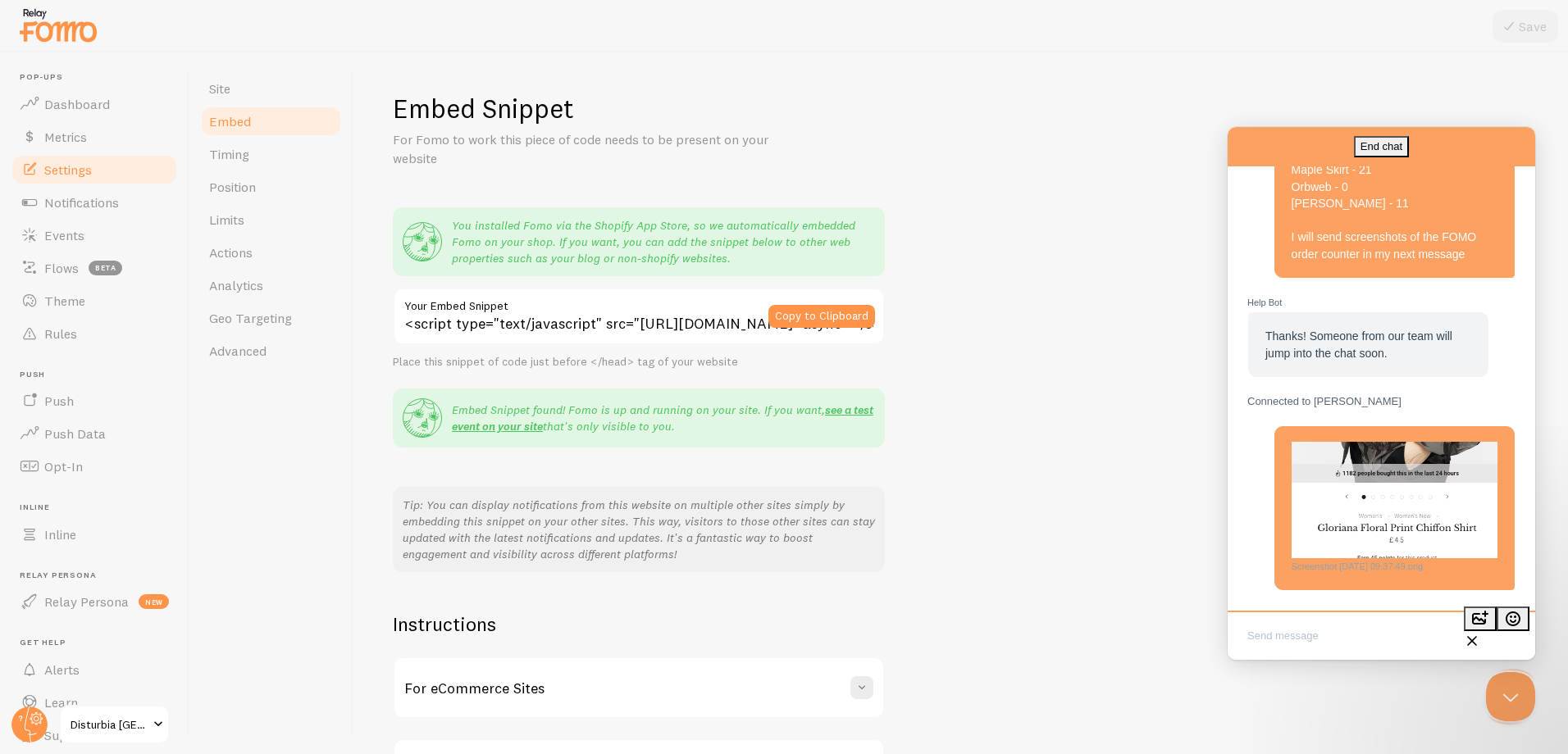 scroll, scrollTop: 348, scrollLeft: 0, axis: vertical 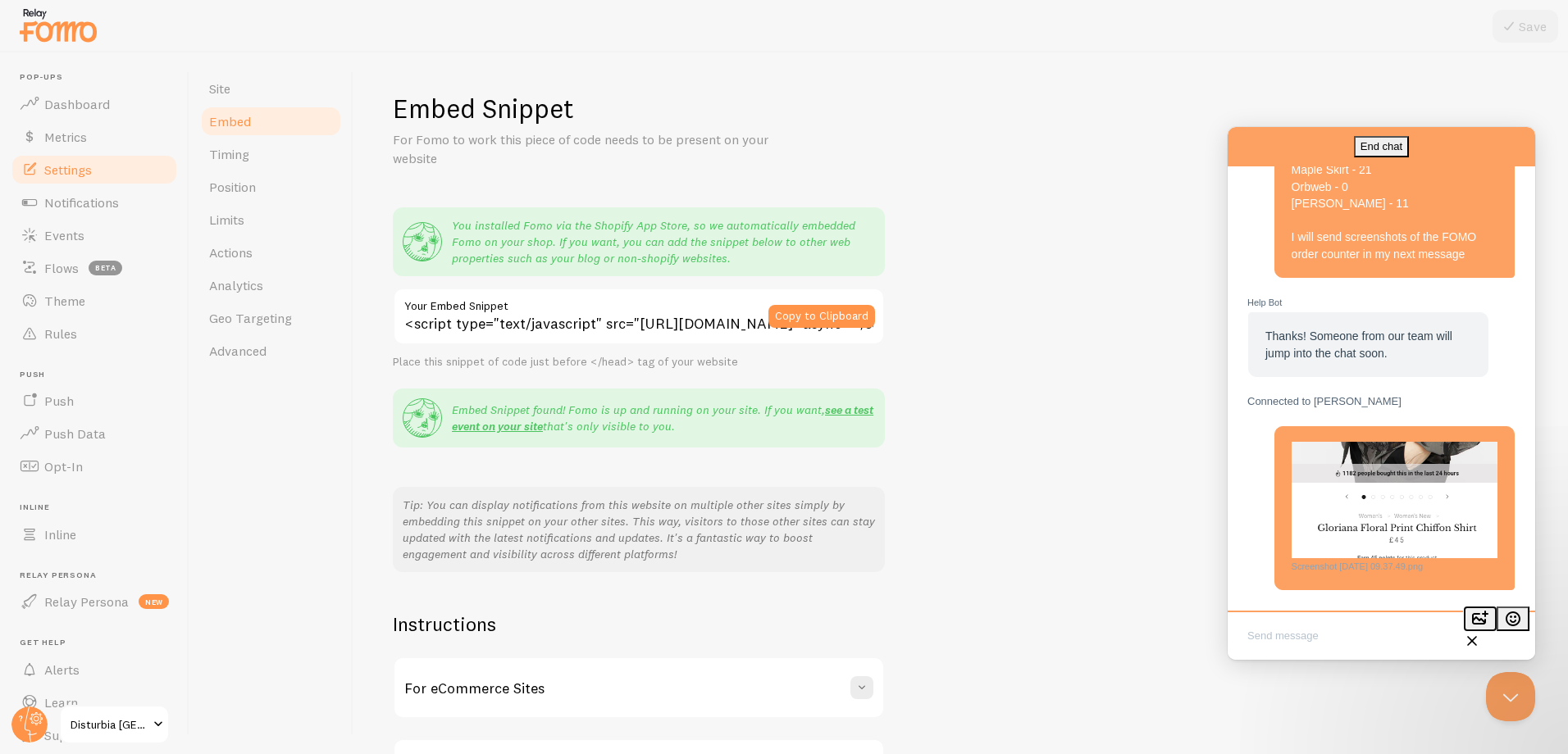 click on "image-plus" at bounding box center [1480, 619] 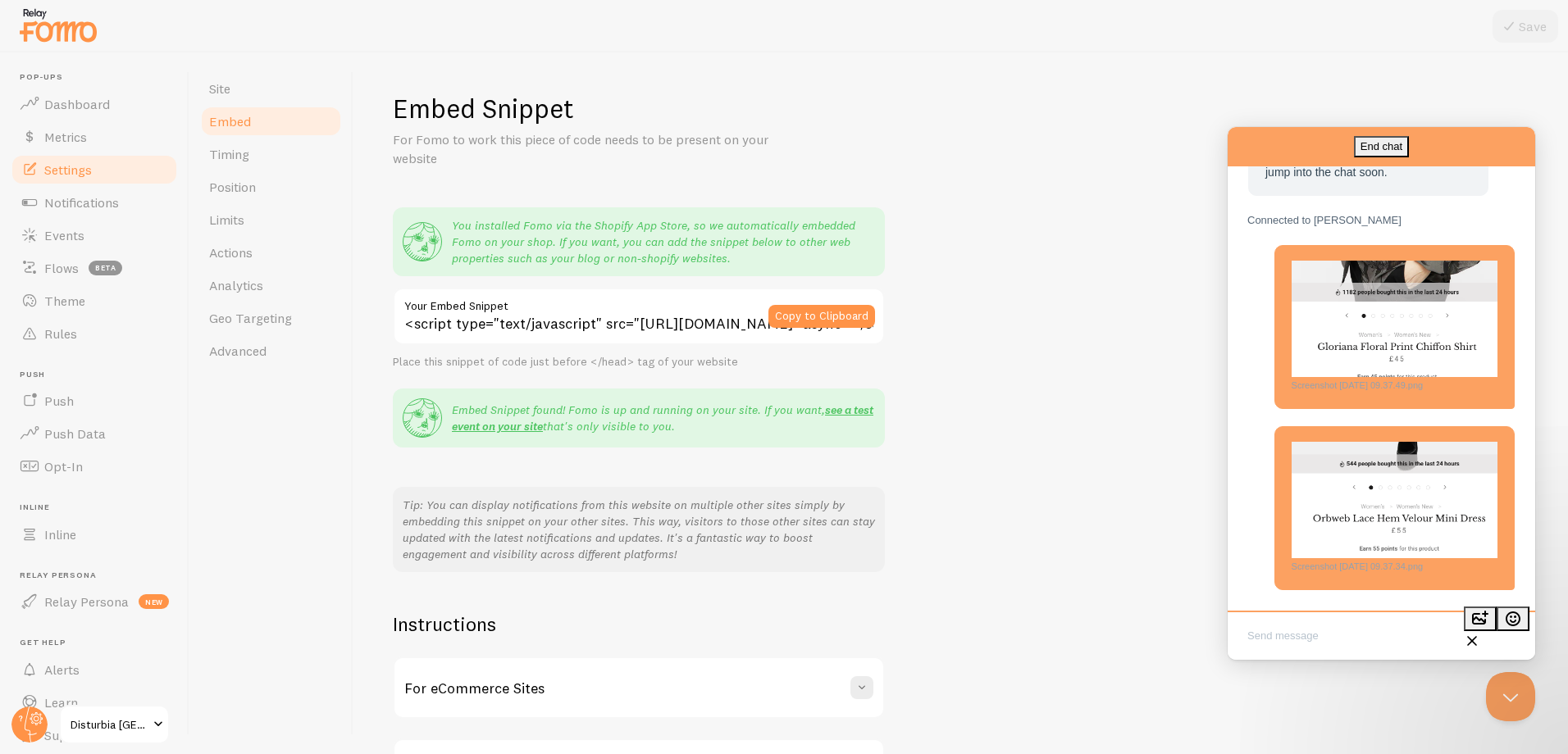 scroll, scrollTop: 511, scrollLeft: 0, axis: vertical 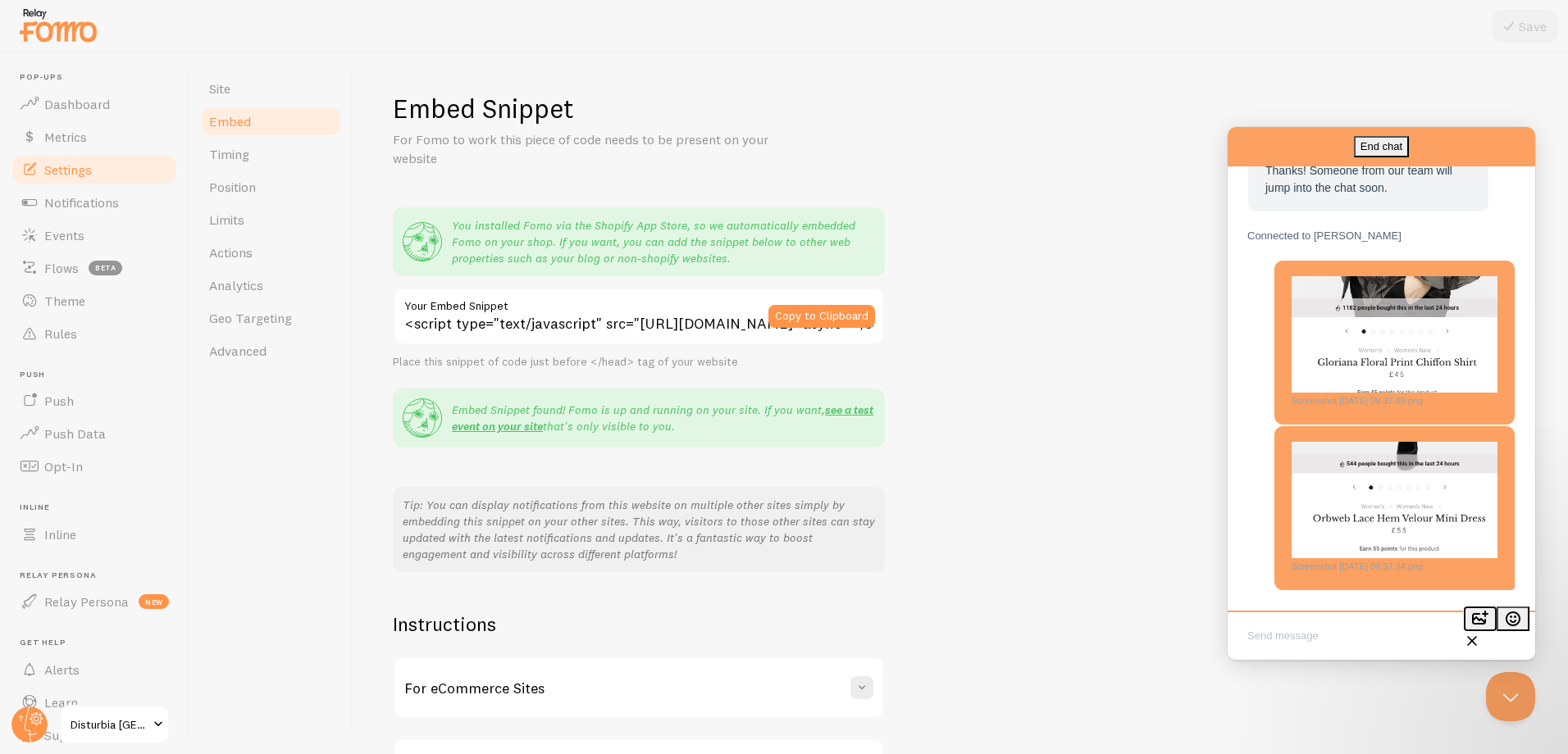 click on "image-plus" at bounding box center [1480, 619] 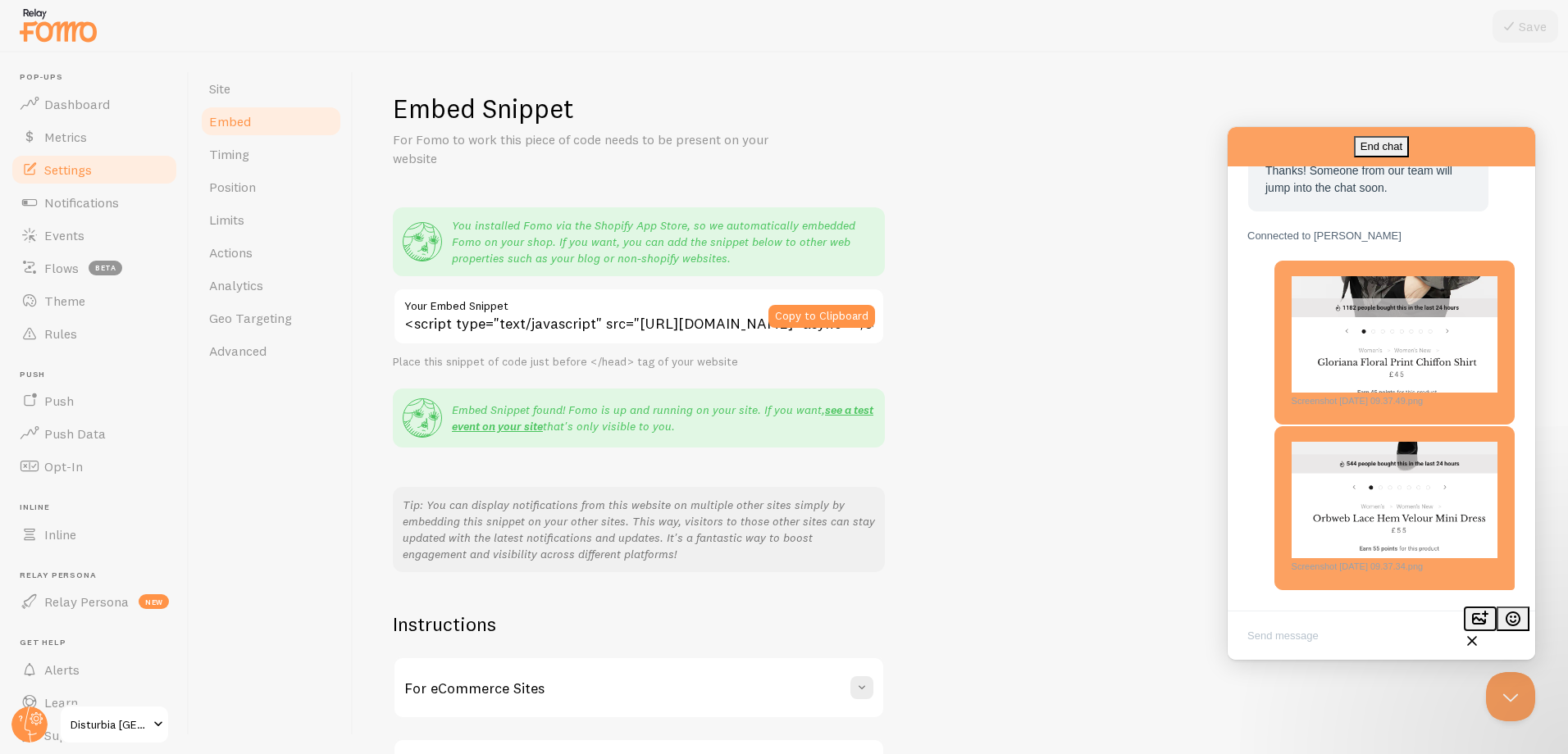 type on "C:\fakepath\Screenshot 2025-07-02 at 09.06.22.png" 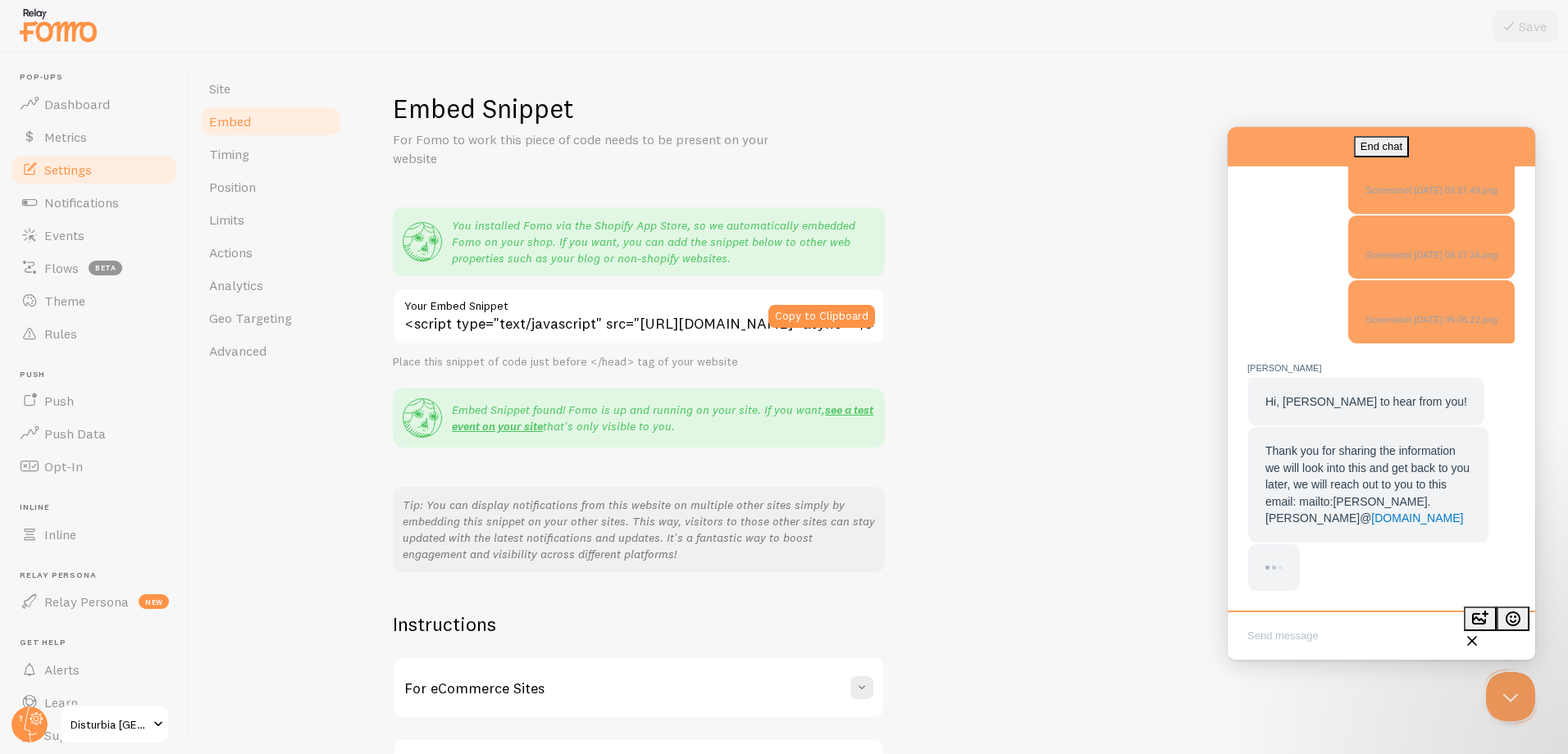 scroll, scrollTop: 942, scrollLeft: 0, axis: vertical 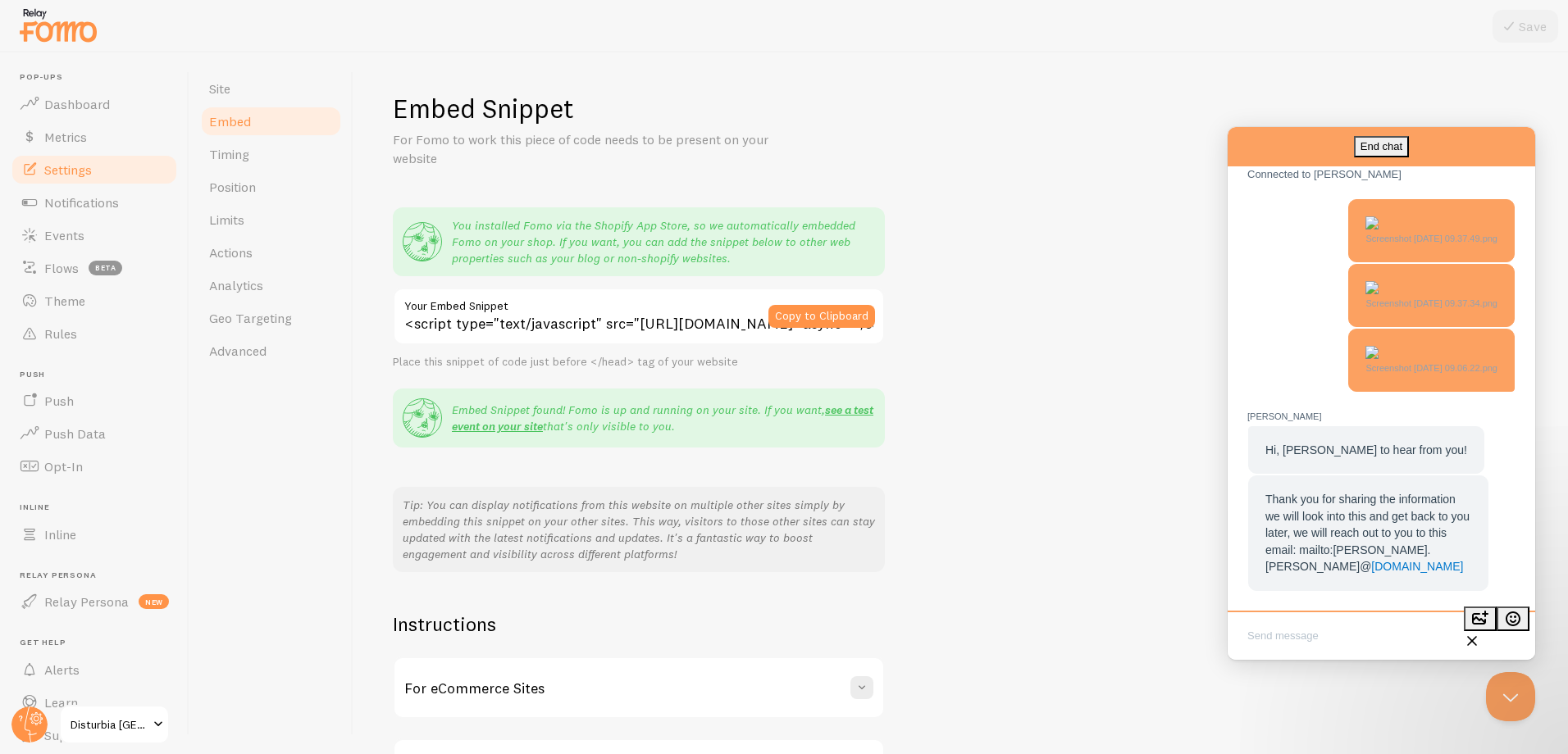 click at bounding box center (1381, 637) 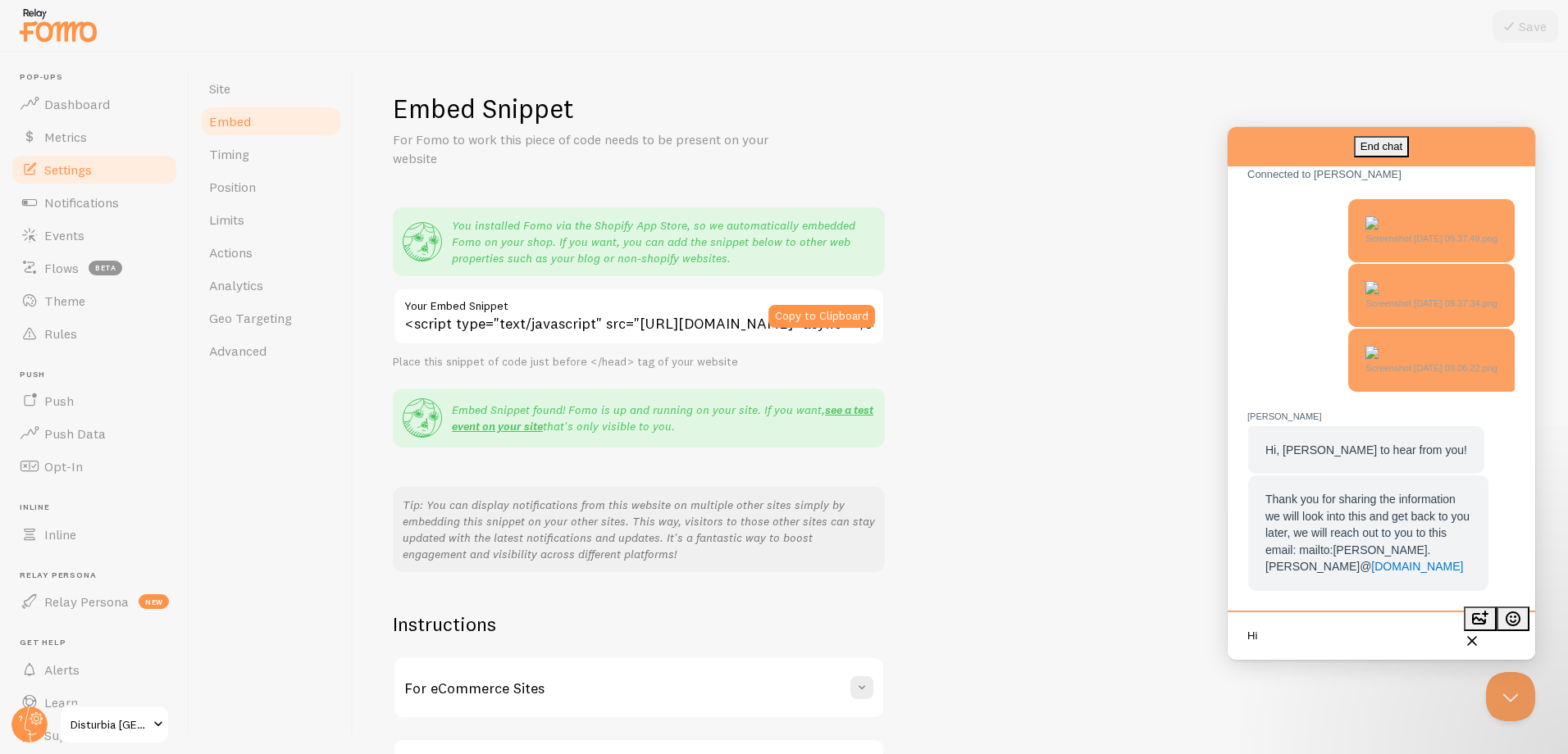 type on "H" 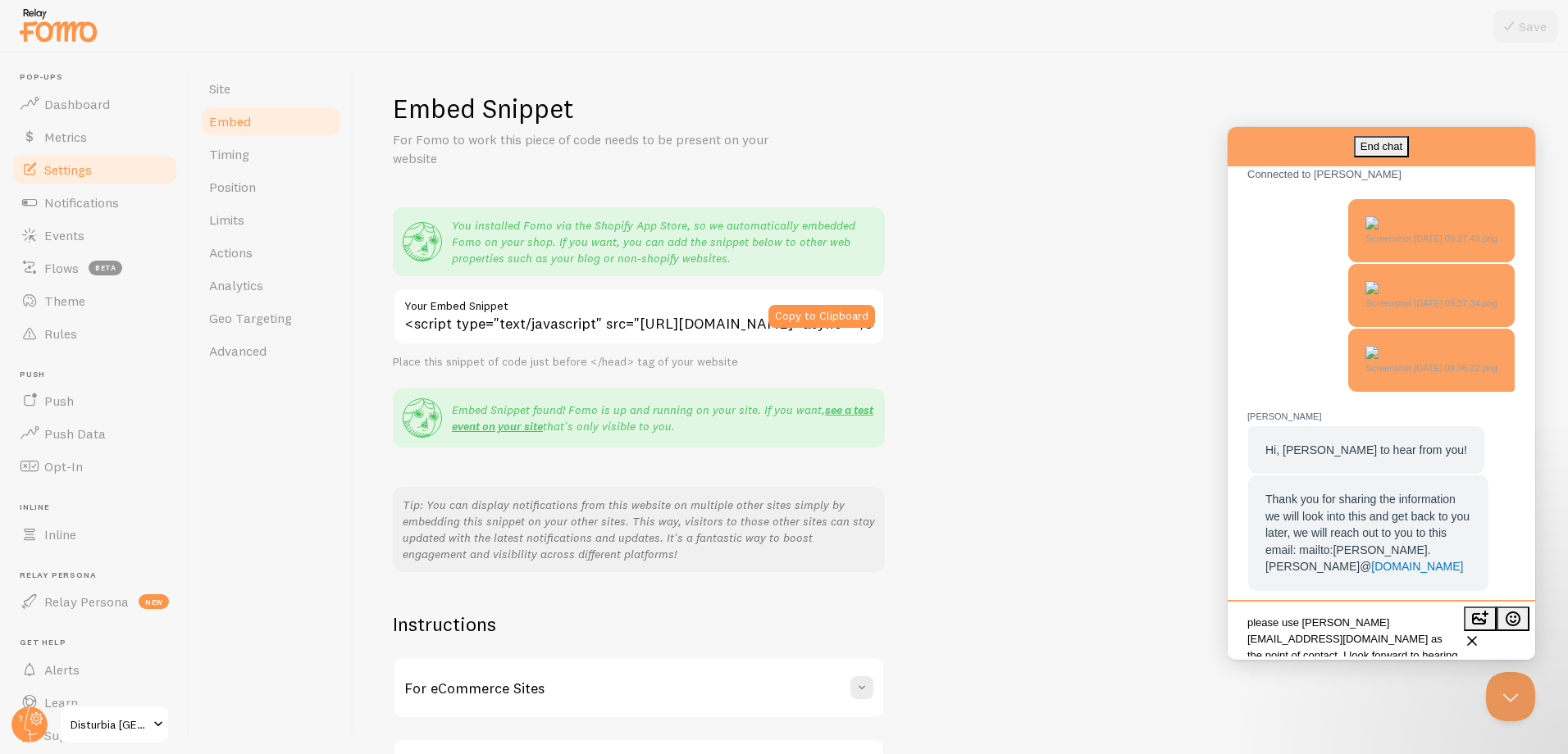 scroll, scrollTop: 8, scrollLeft: 0, axis: vertical 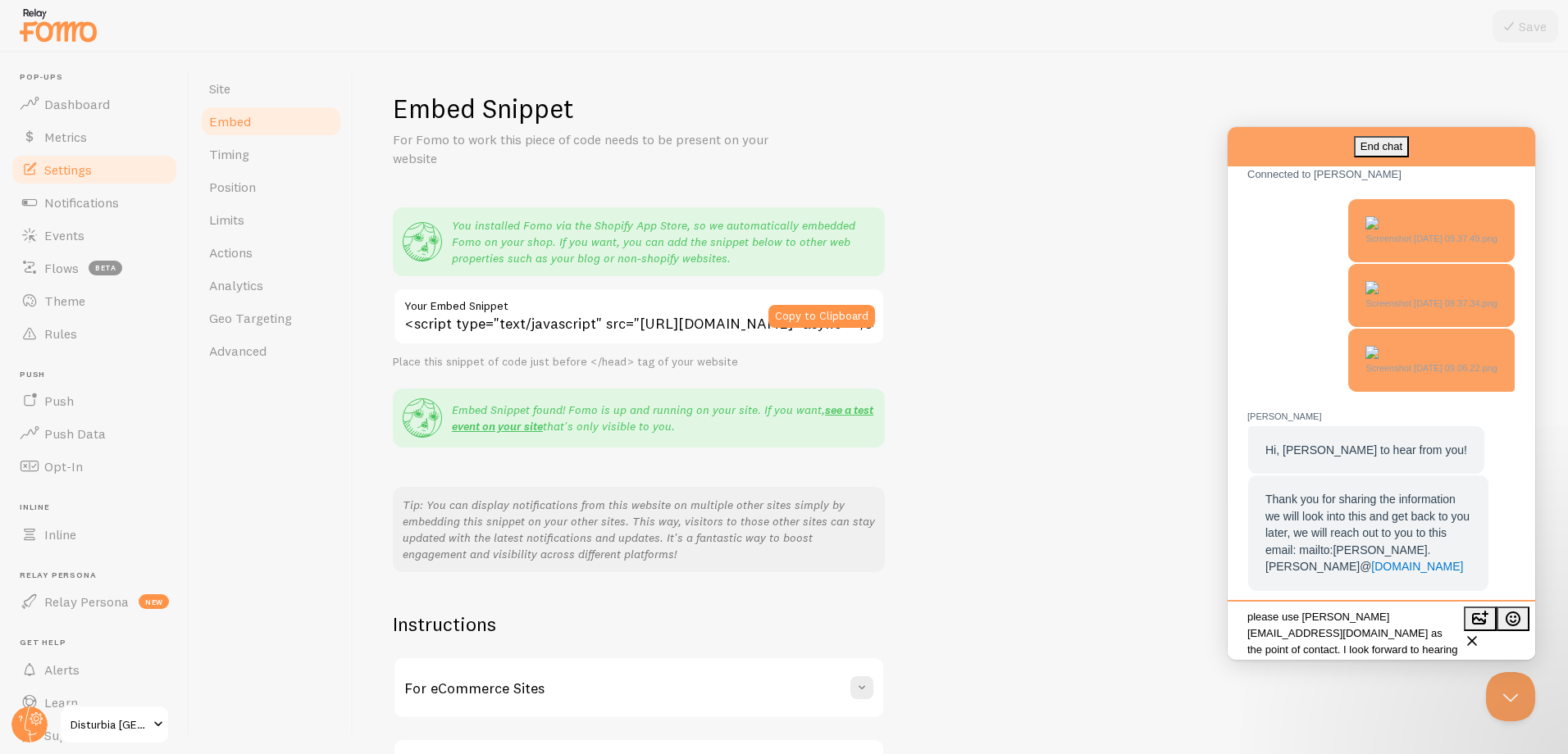 type on "please use william@disturbia.co.uk as the point of contact. I look forward to hearing from you" 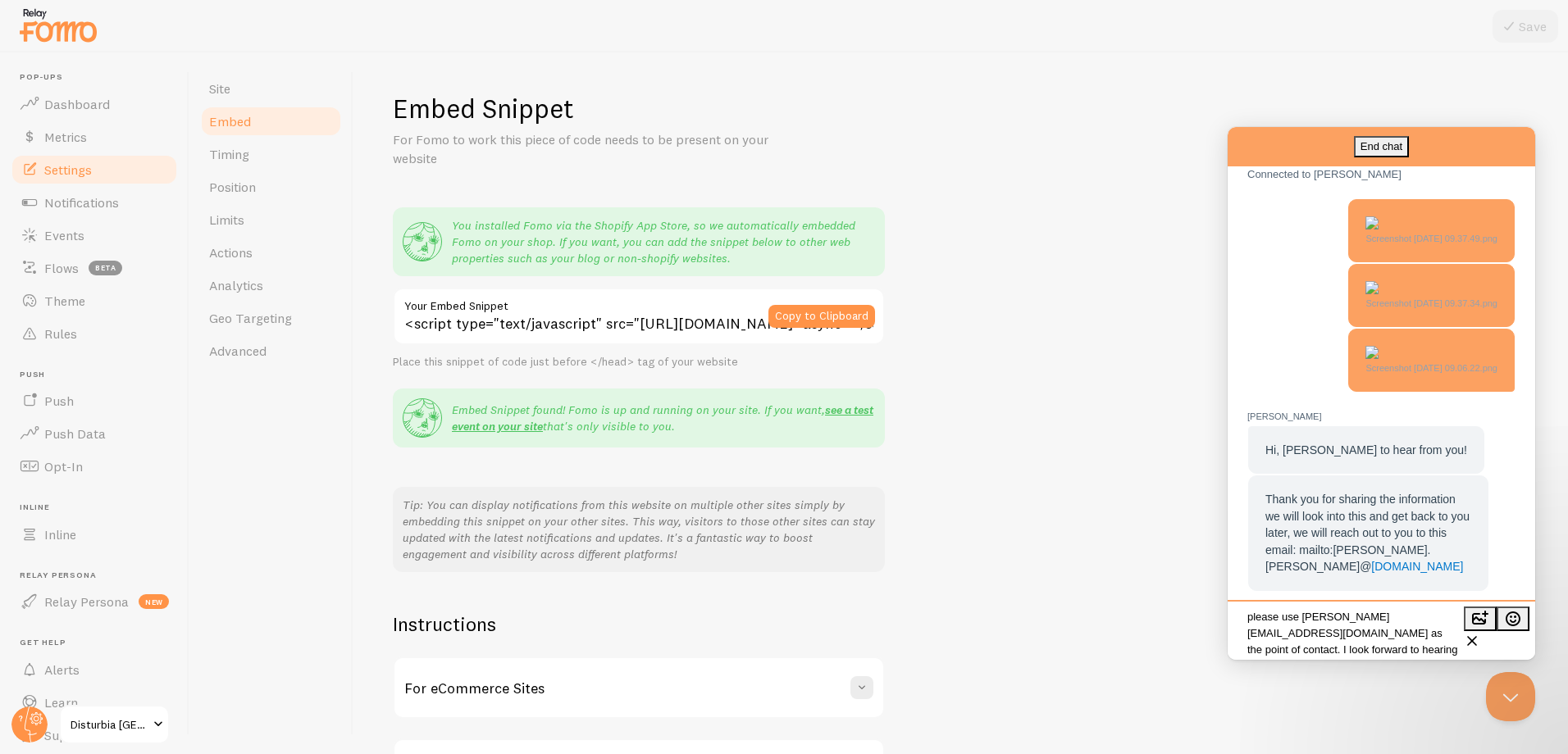 type 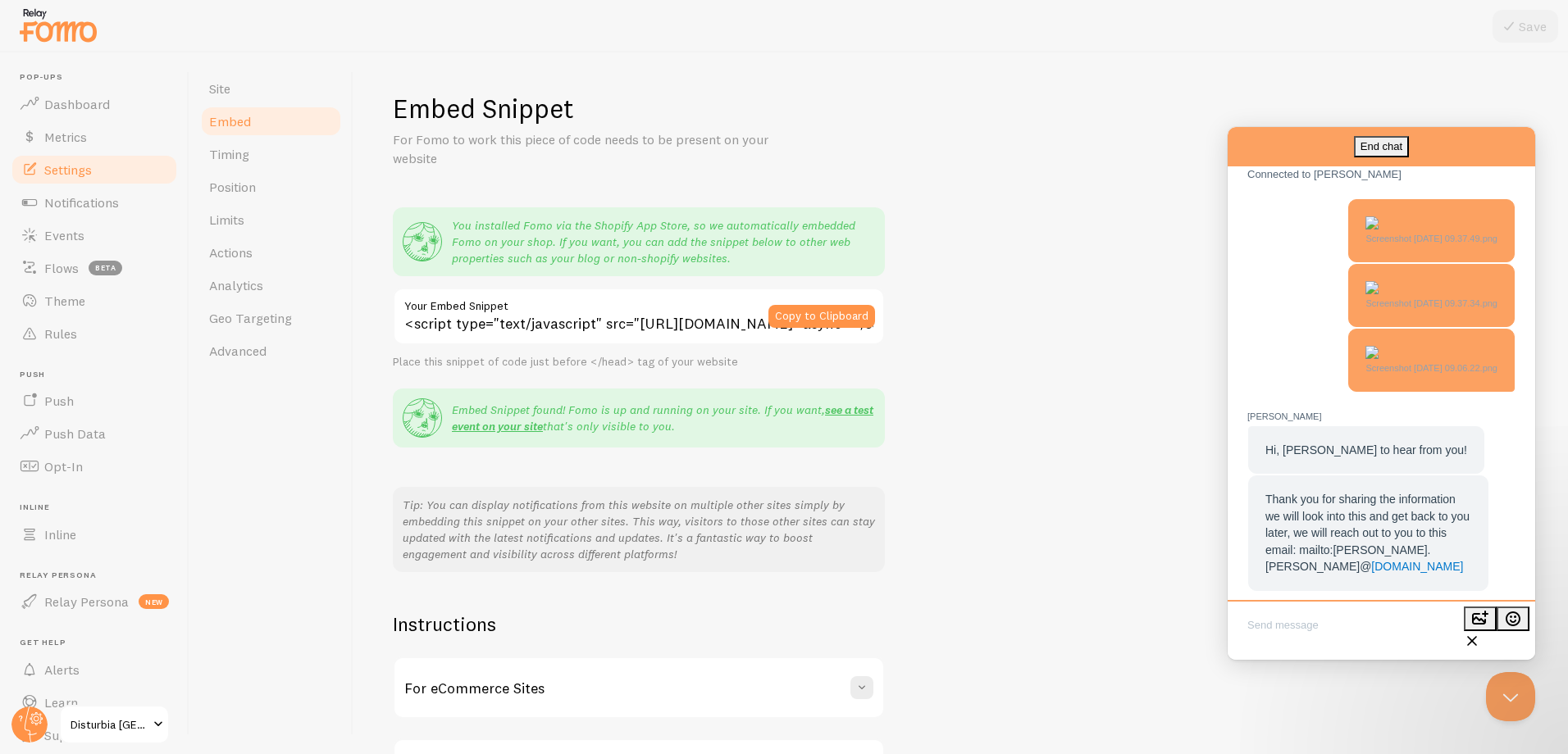 scroll, scrollTop: 0, scrollLeft: 0, axis: both 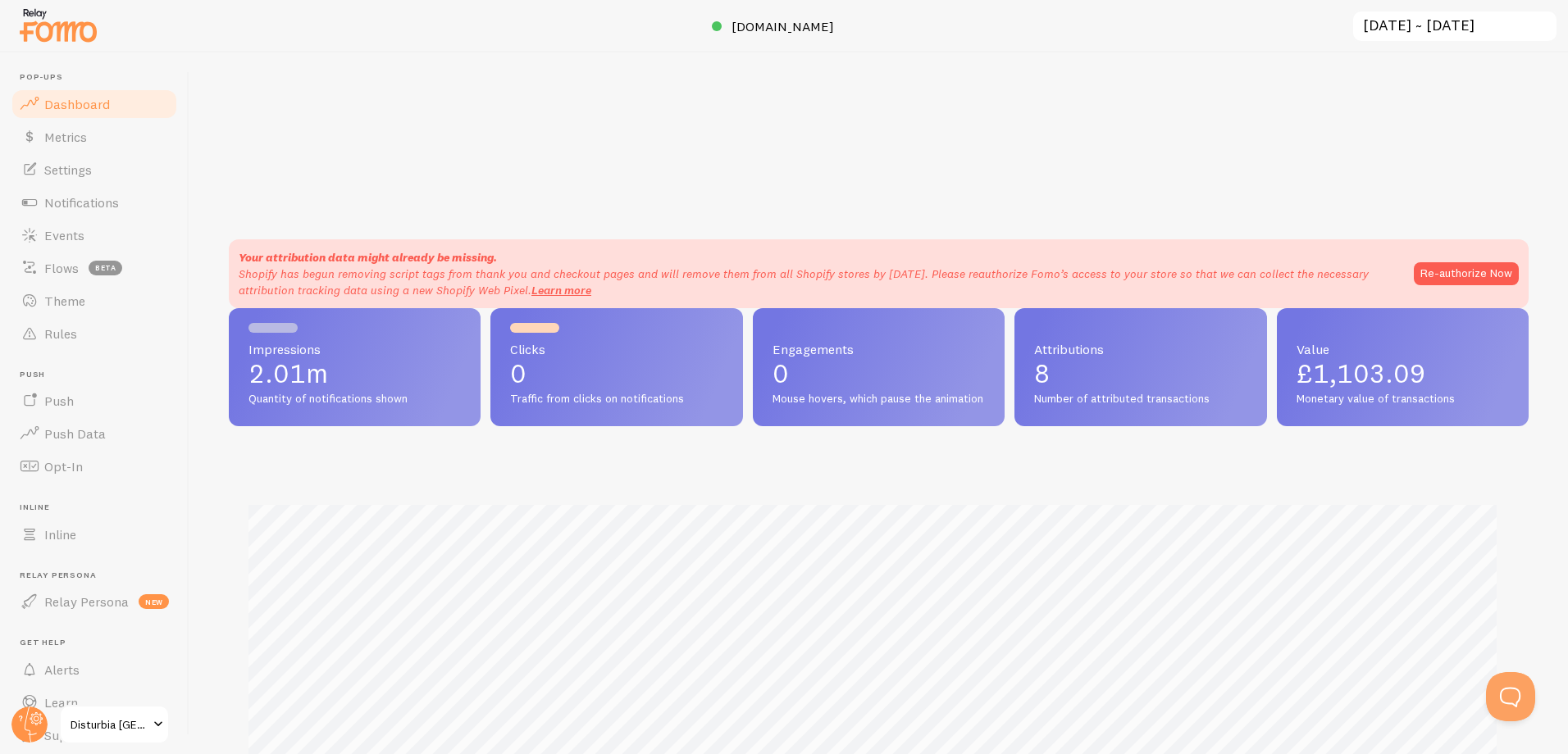 click on "Disturbia [GEOGRAPHIC_DATA]" at bounding box center (109, 724) 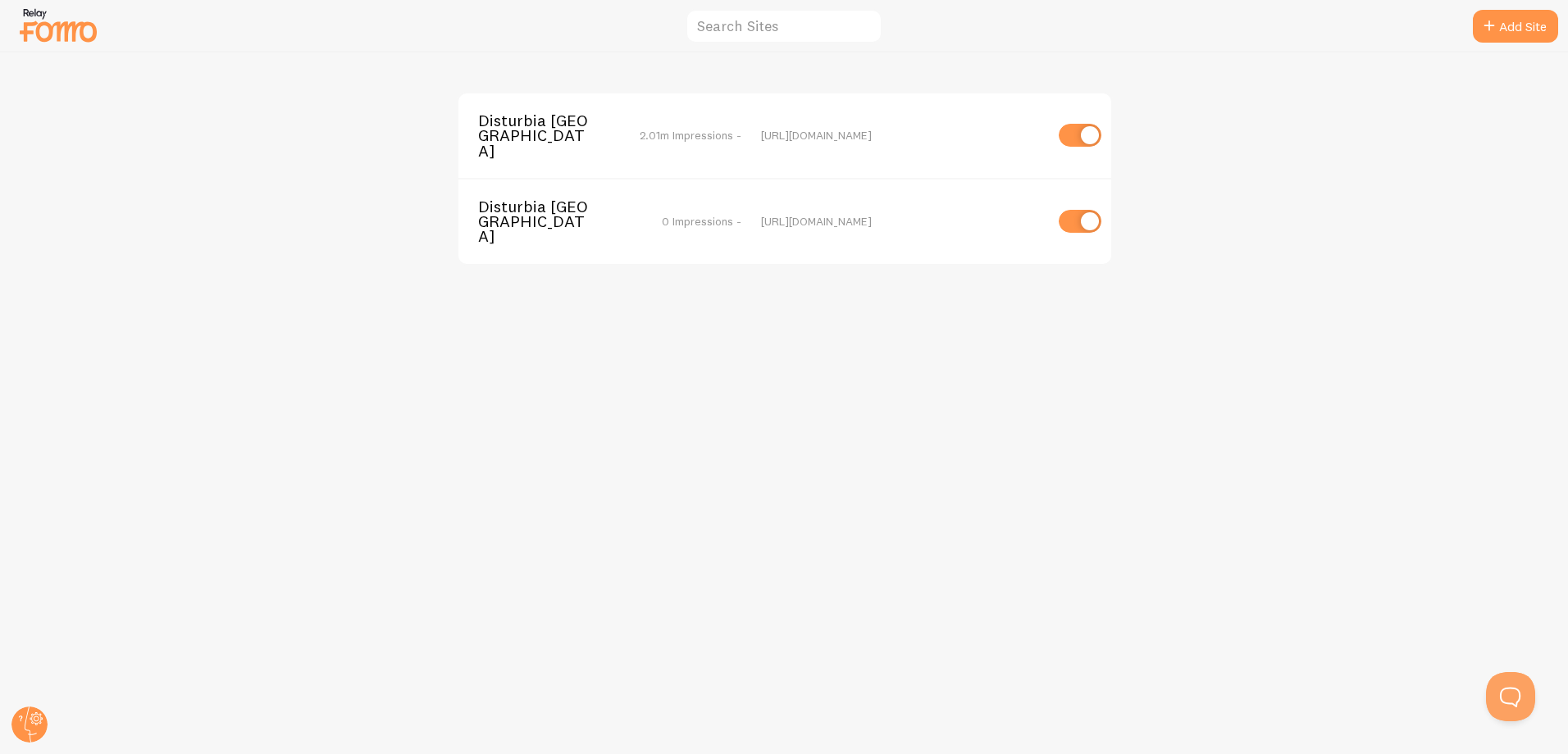 click on "Disturbia [GEOGRAPHIC_DATA]" at bounding box center (544, 221) 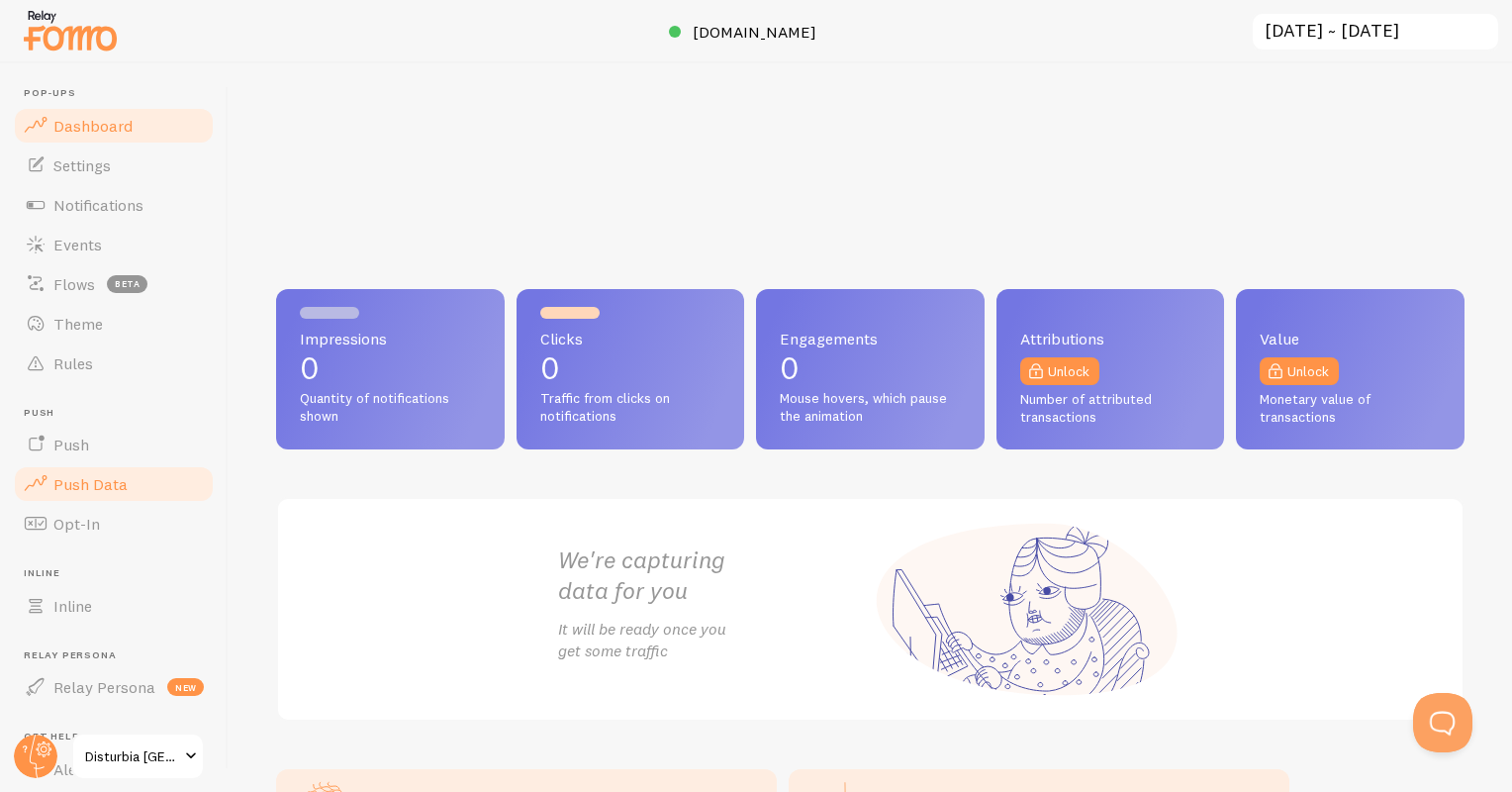 scroll, scrollTop: 147, scrollLeft: 0, axis: vertical 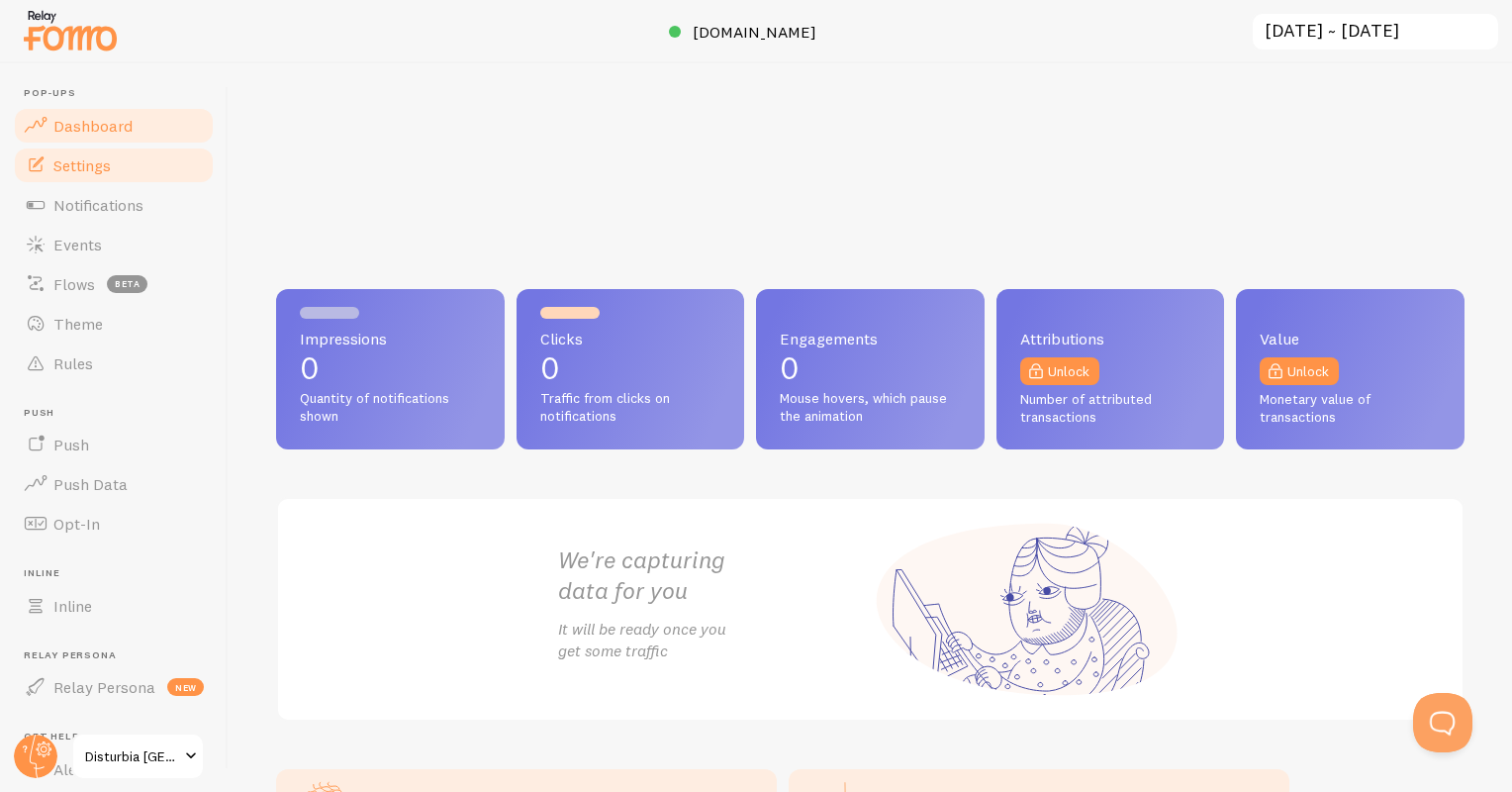 click on "Settings" at bounding box center (82, 165) 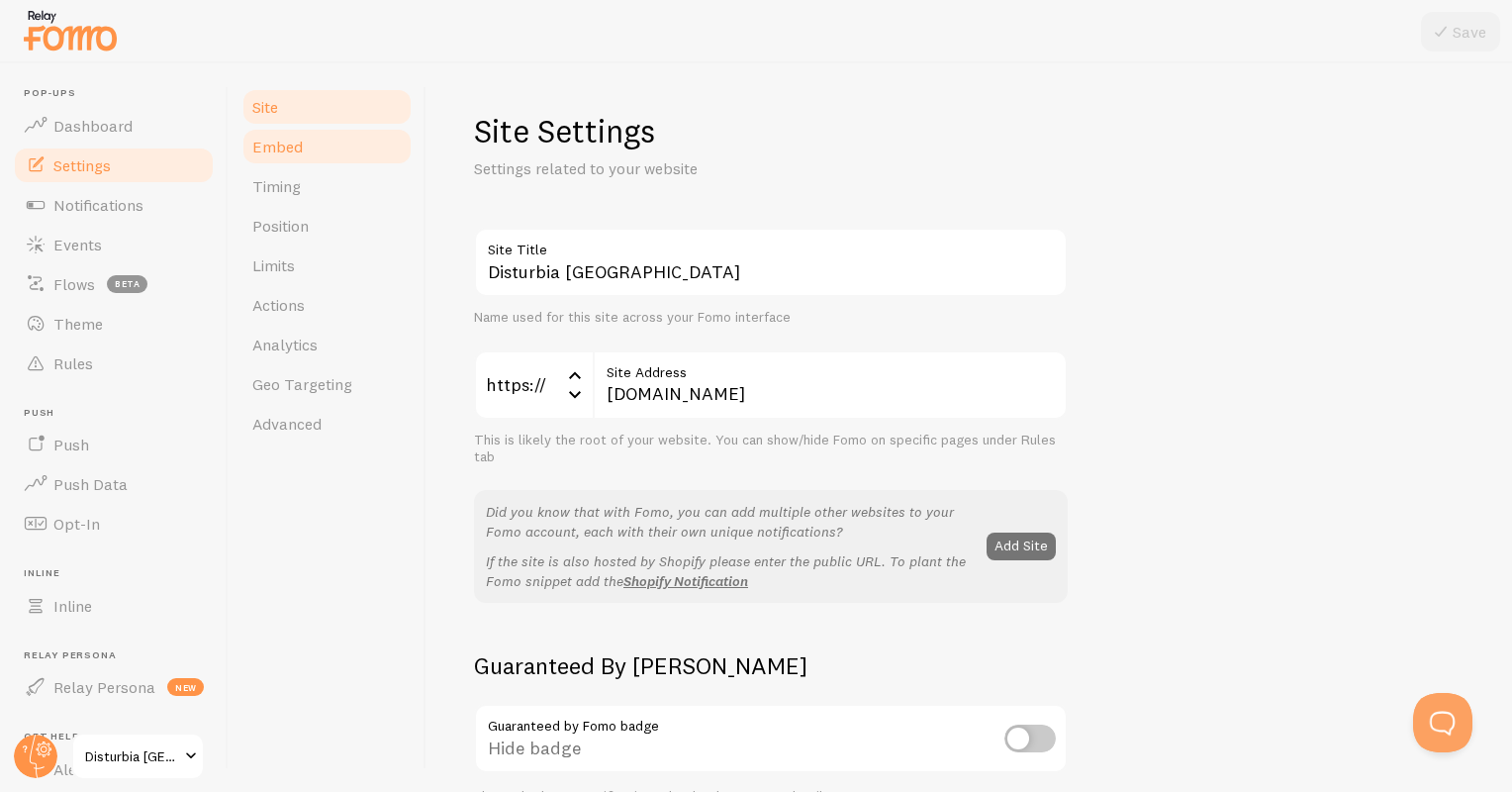 click on "Embed" at bounding box center (277, 147) 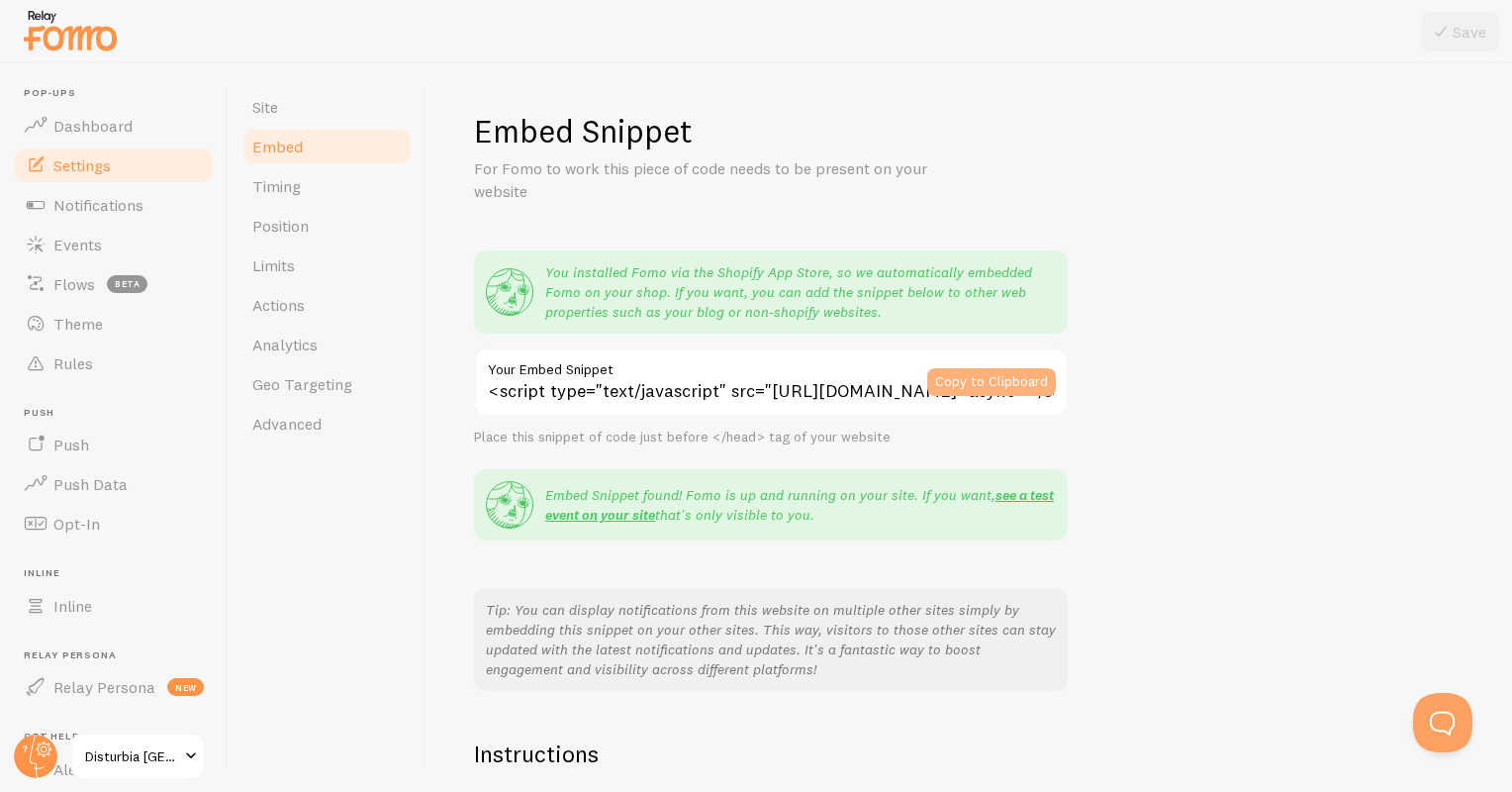 click on "Copy to Clipboard" at bounding box center (992, 382) 